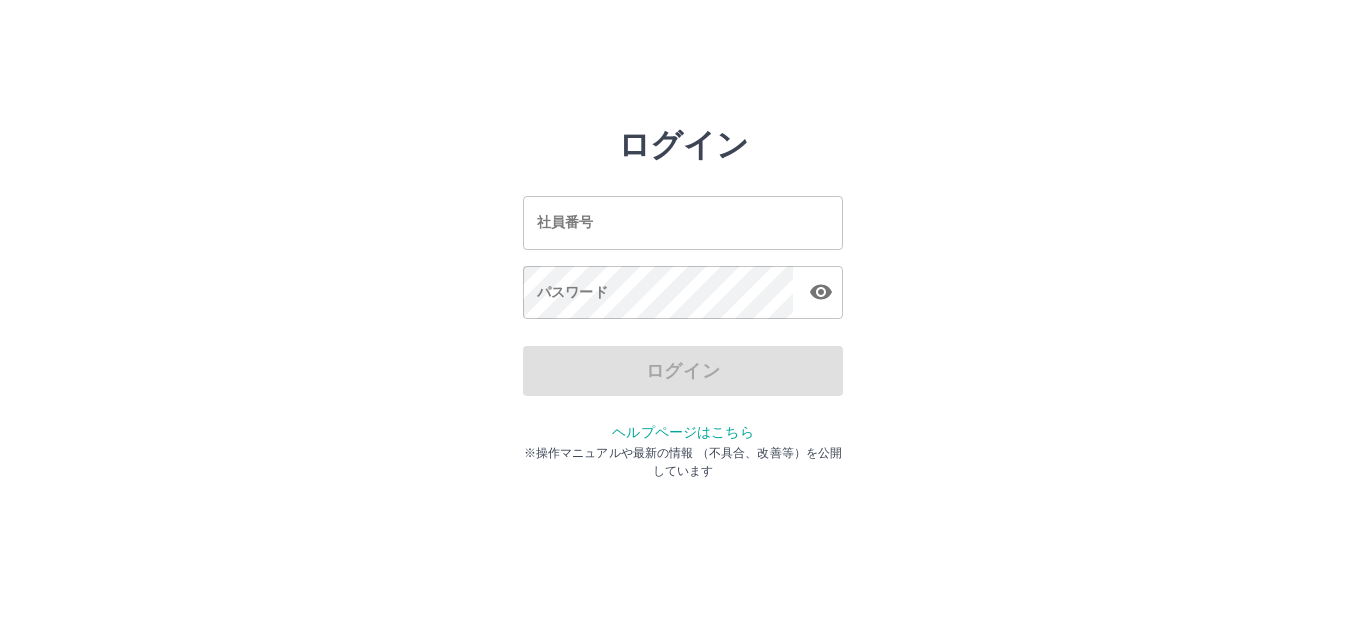 scroll, scrollTop: 0, scrollLeft: 0, axis: both 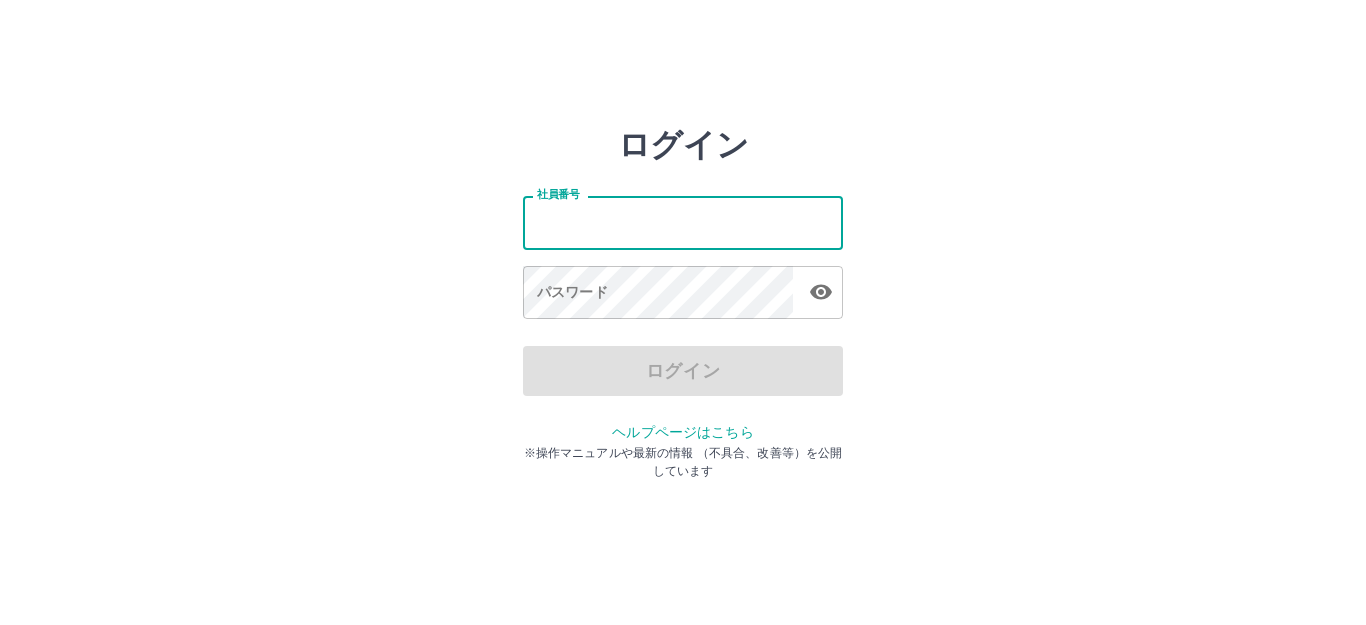 click on "社員番号" at bounding box center [683, 222] 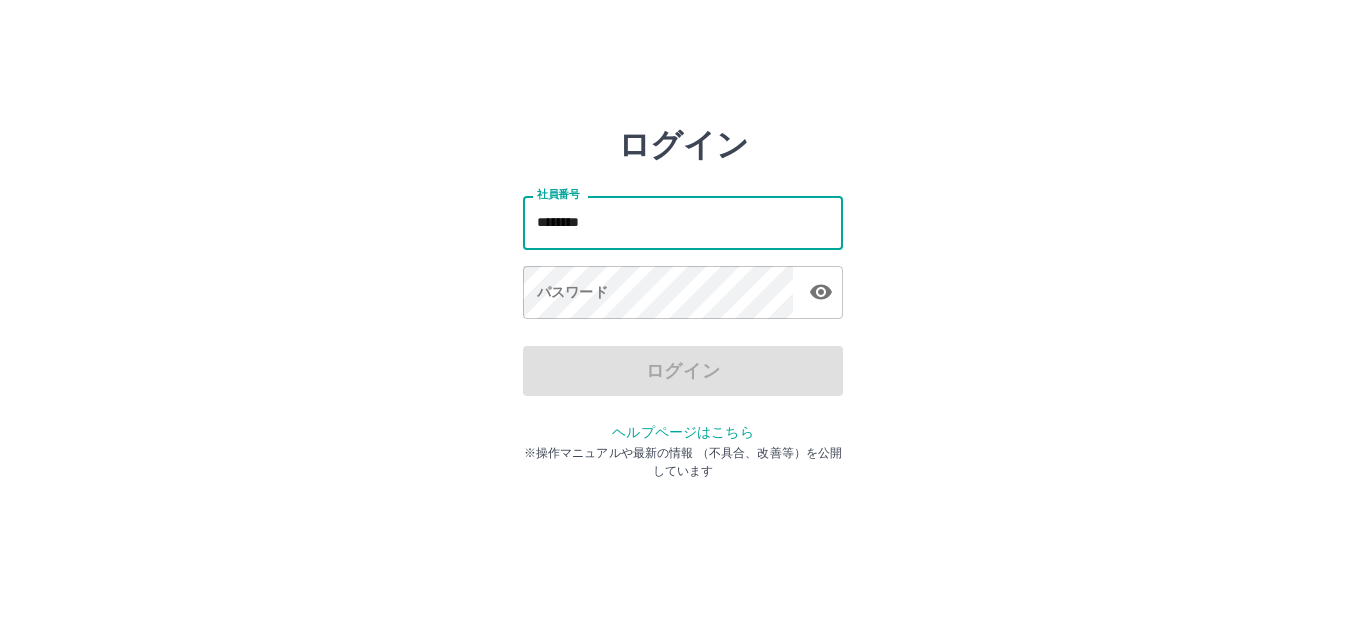 type on "*******" 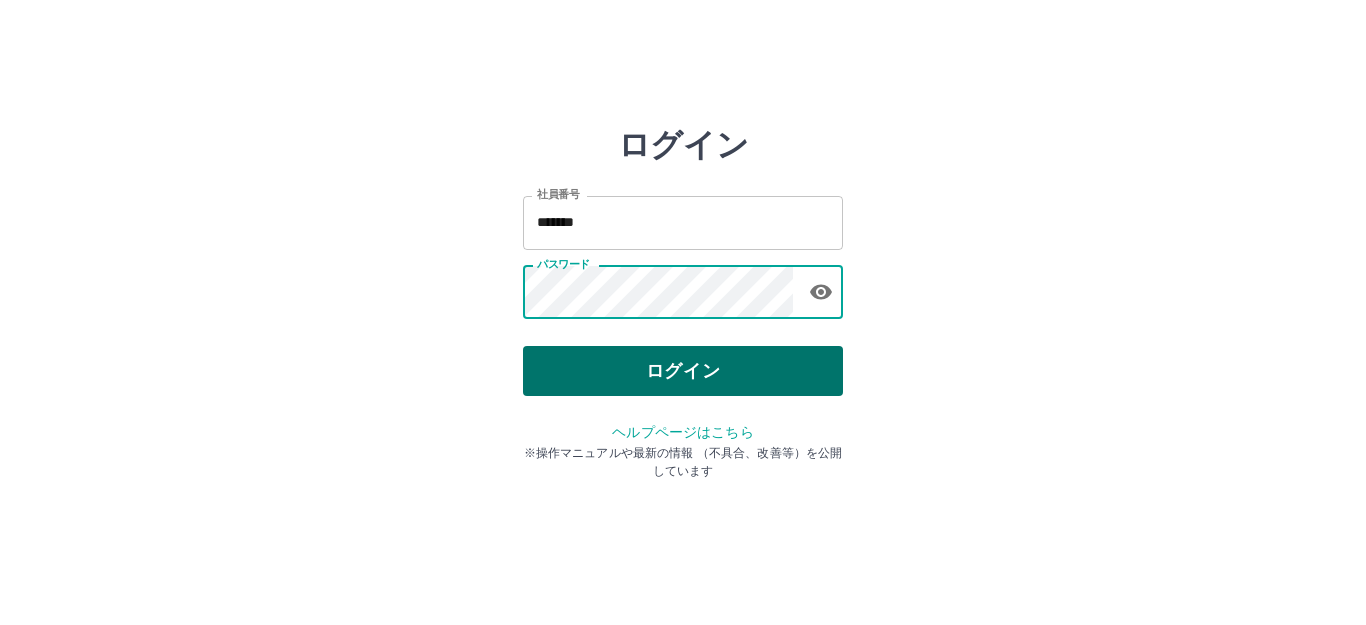click on "ログイン" at bounding box center (683, 371) 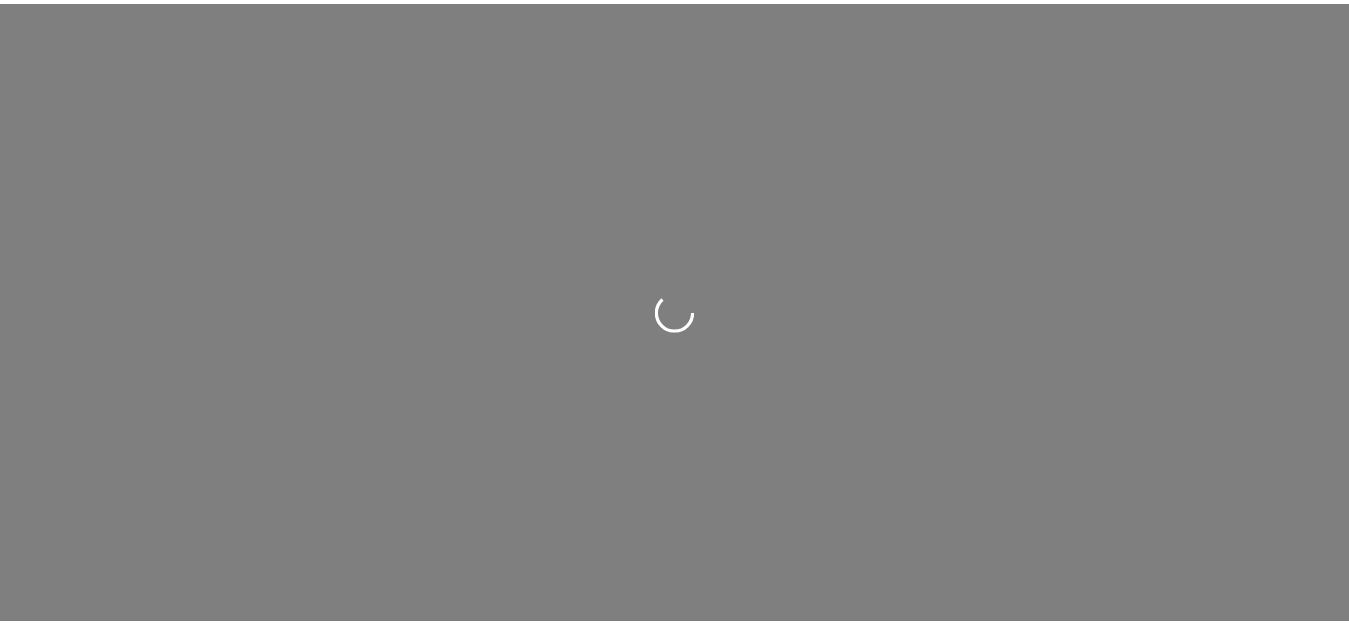 scroll, scrollTop: 0, scrollLeft: 0, axis: both 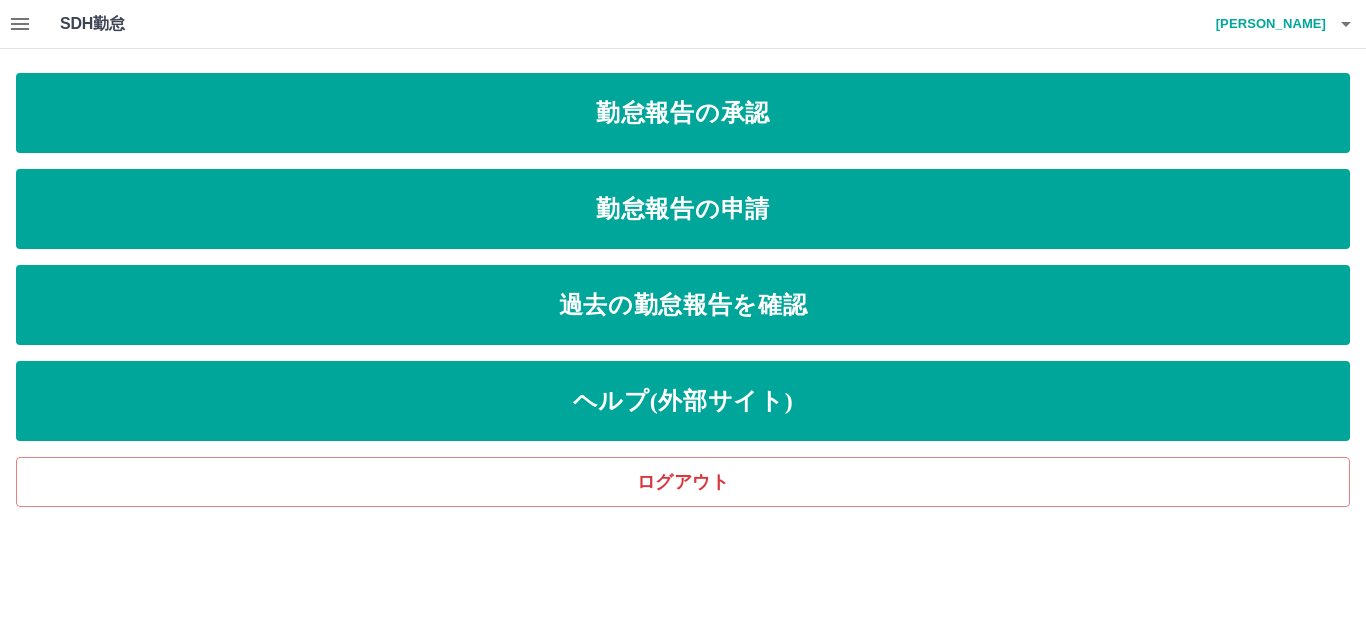 click at bounding box center [20, 24] 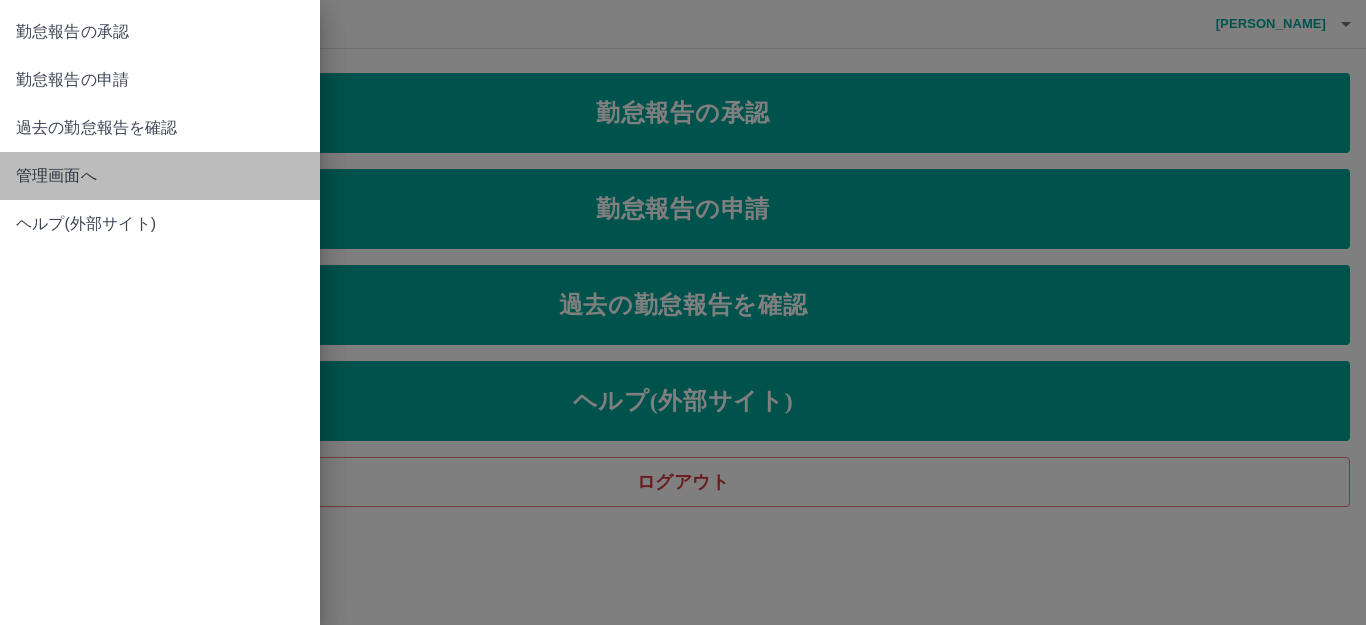 click on "管理画面へ" at bounding box center [160, 176] 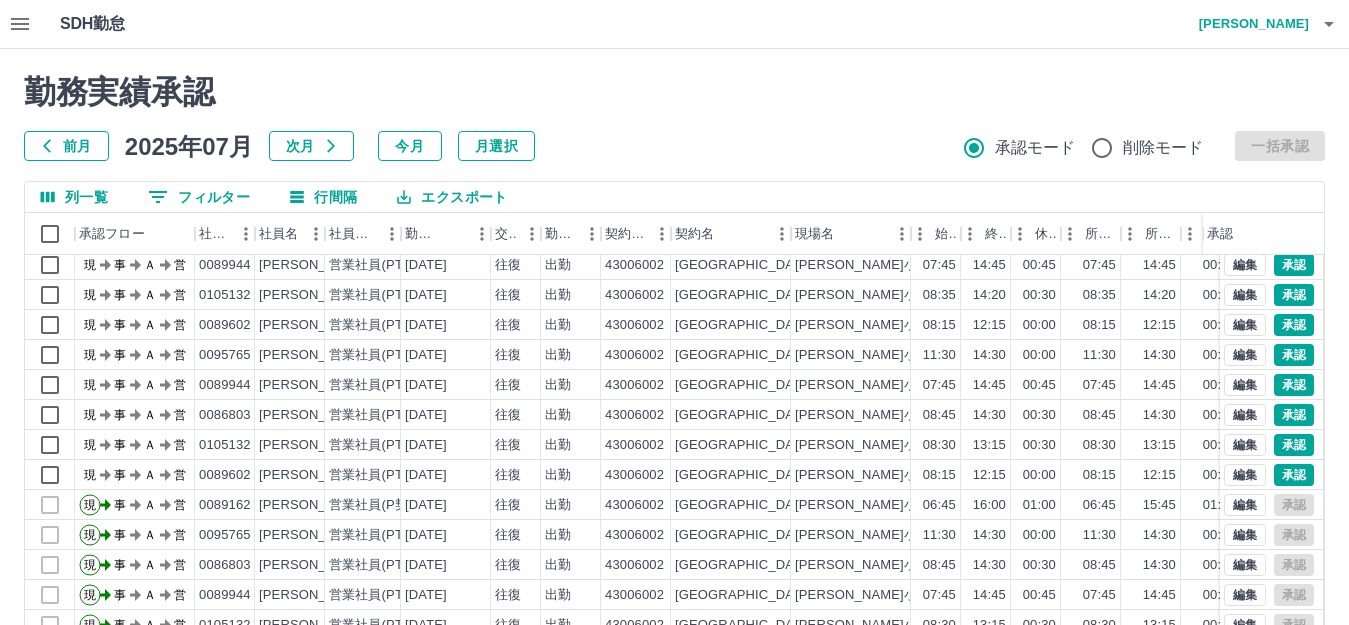 scroll, scrollTop: 100, scrollLeft: 0, axis: vertical 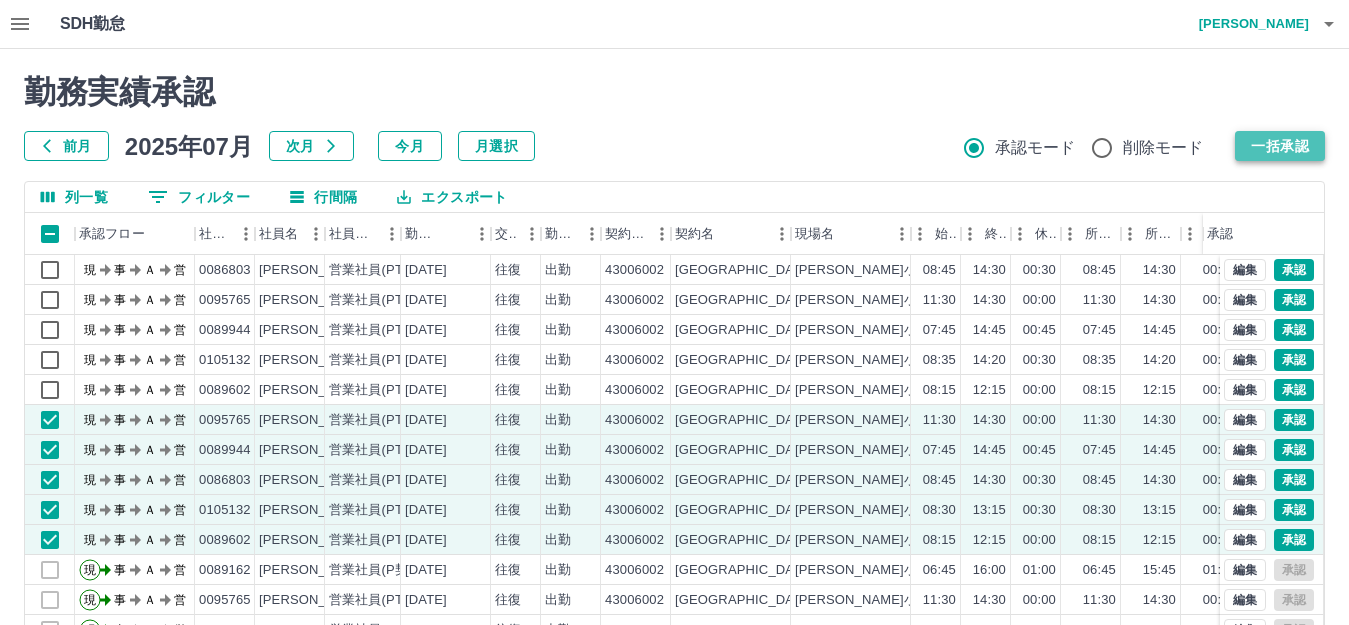 click on "一括承認" at bounding box center [1280, 146] 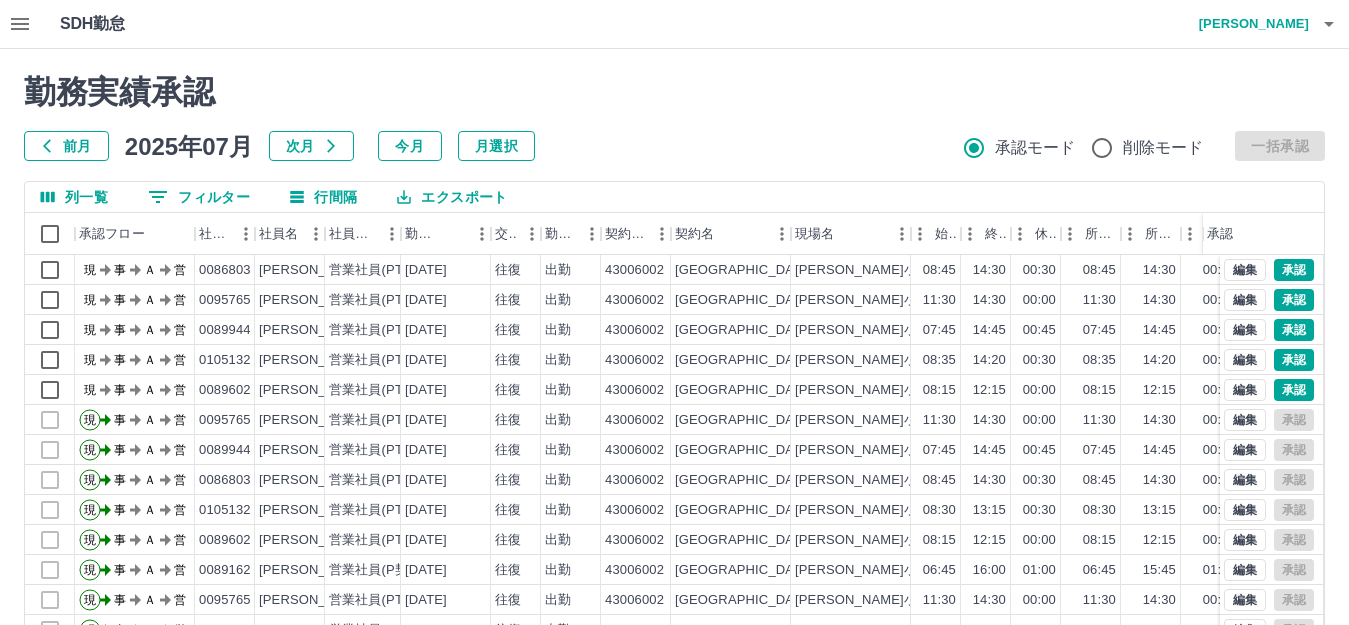 click 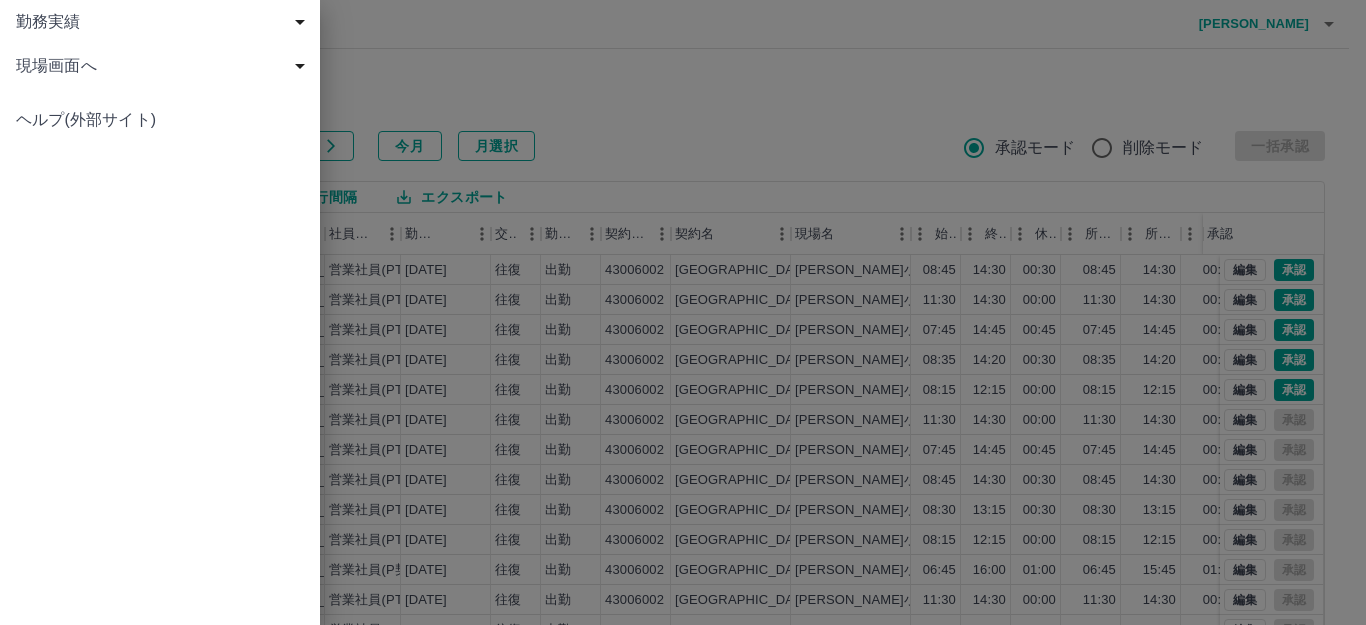 click on "現場画面へ" at bounding box center [164, 66] 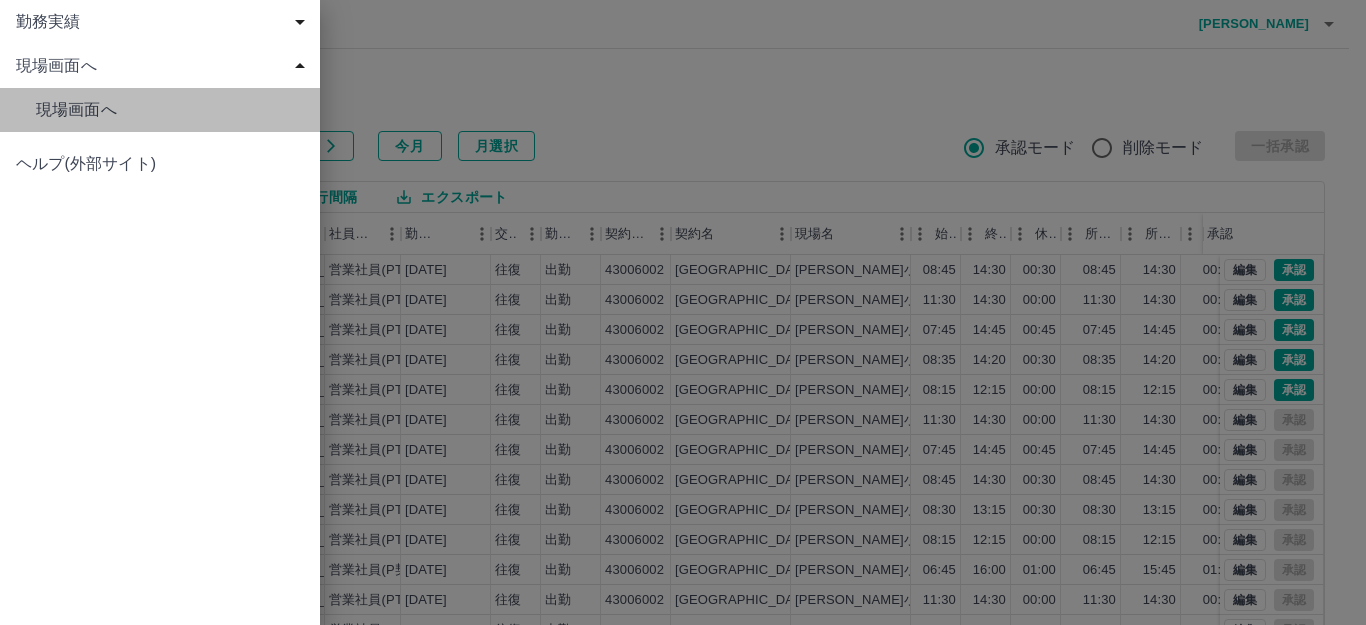 click on "現場画面へ" at bounding box center [170, 110] 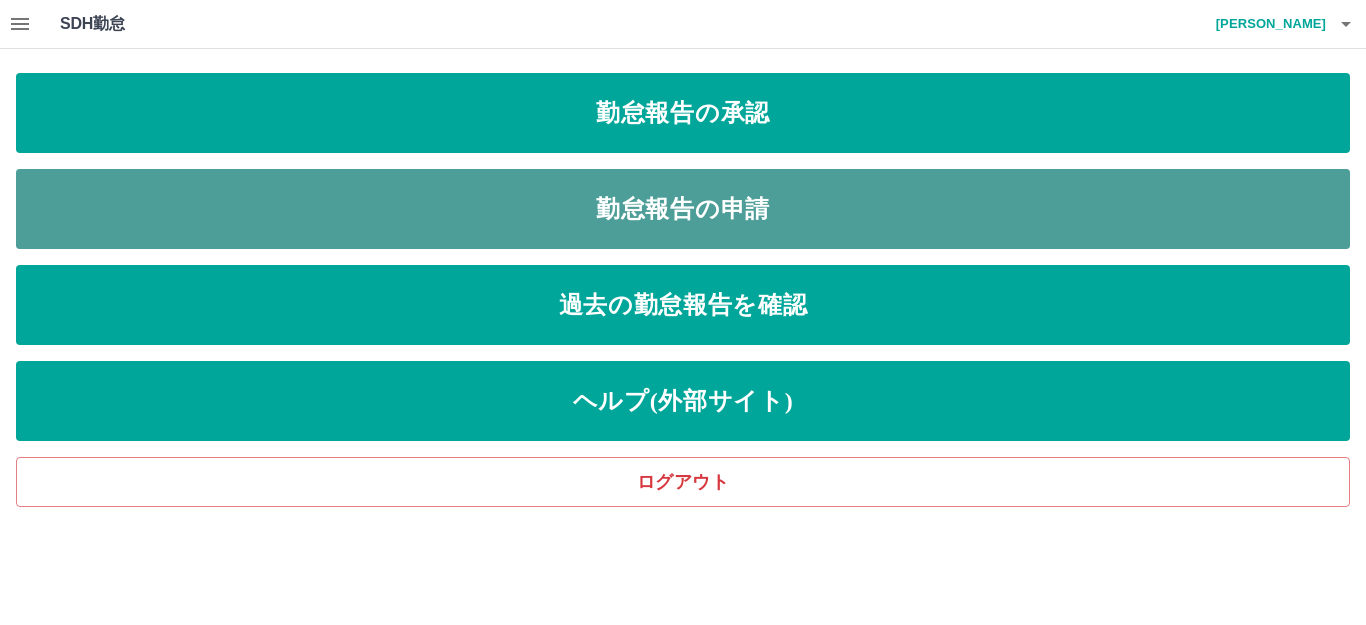 click on "勤怠報告の申請" at bounding box center [683, 209] 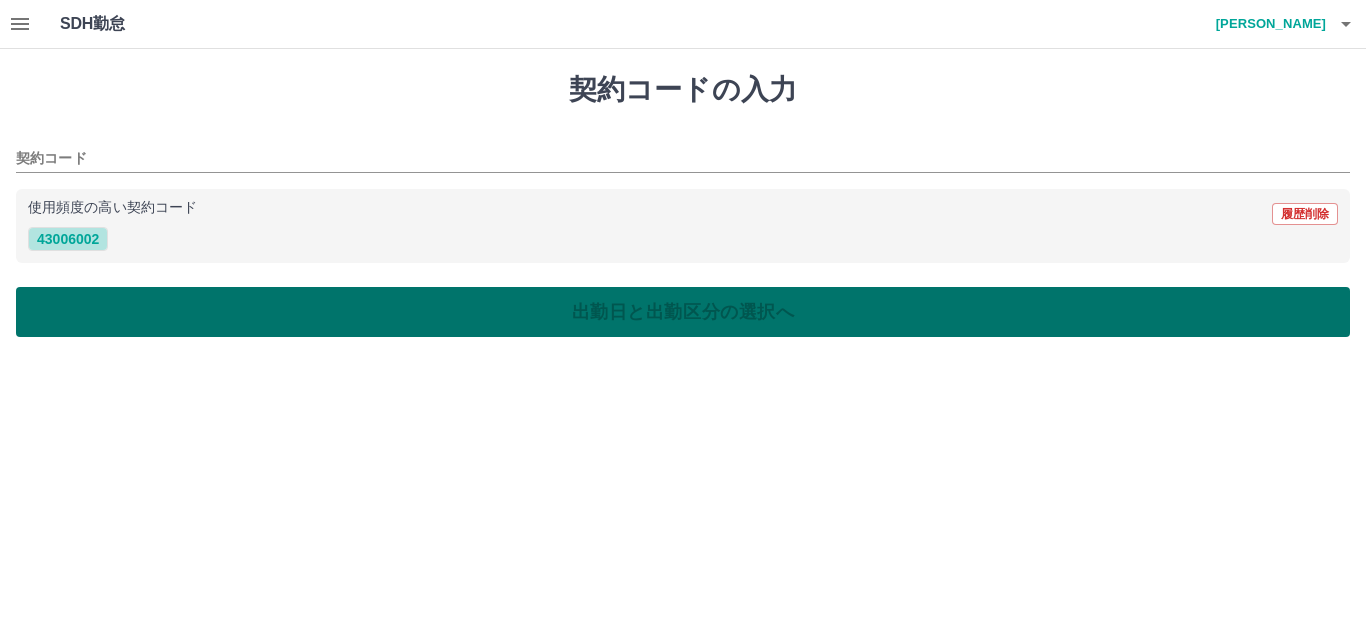 drag, startPoint x: 87, startPoint y: 235, endPoint x: 114, endPoint y: 293, distance: 63.97656 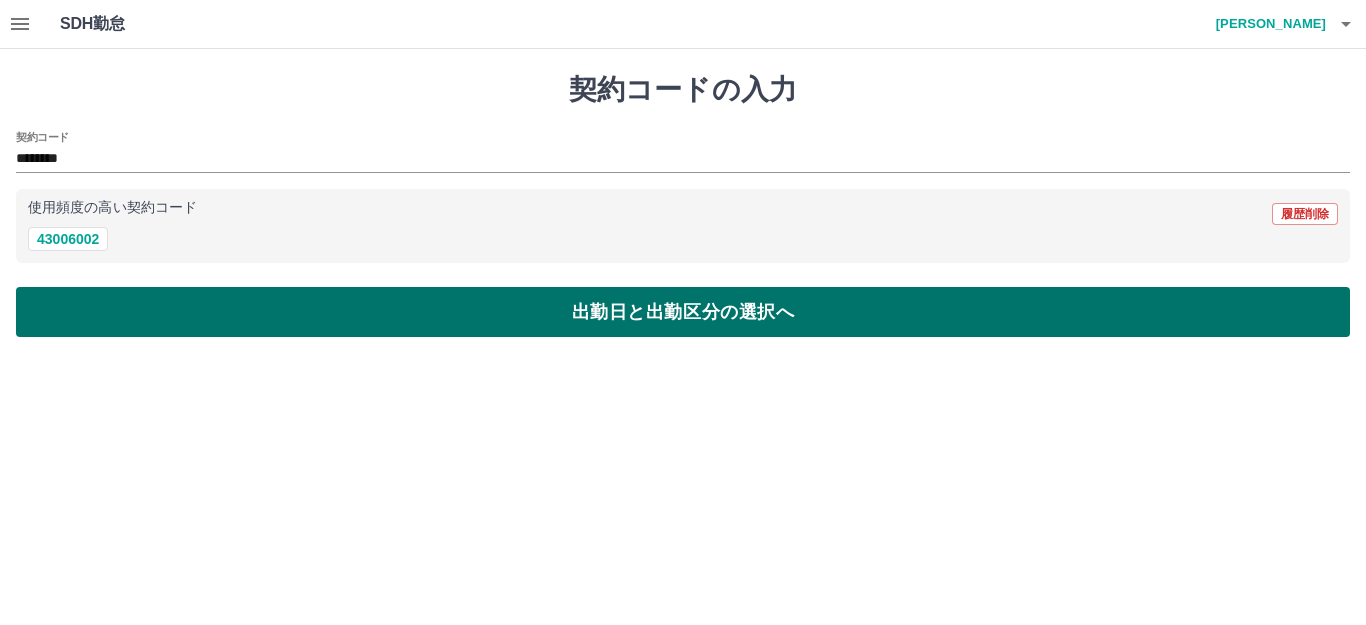 click on "出勤日と出勤区分の選択へ" at bounding box center (683, 312) 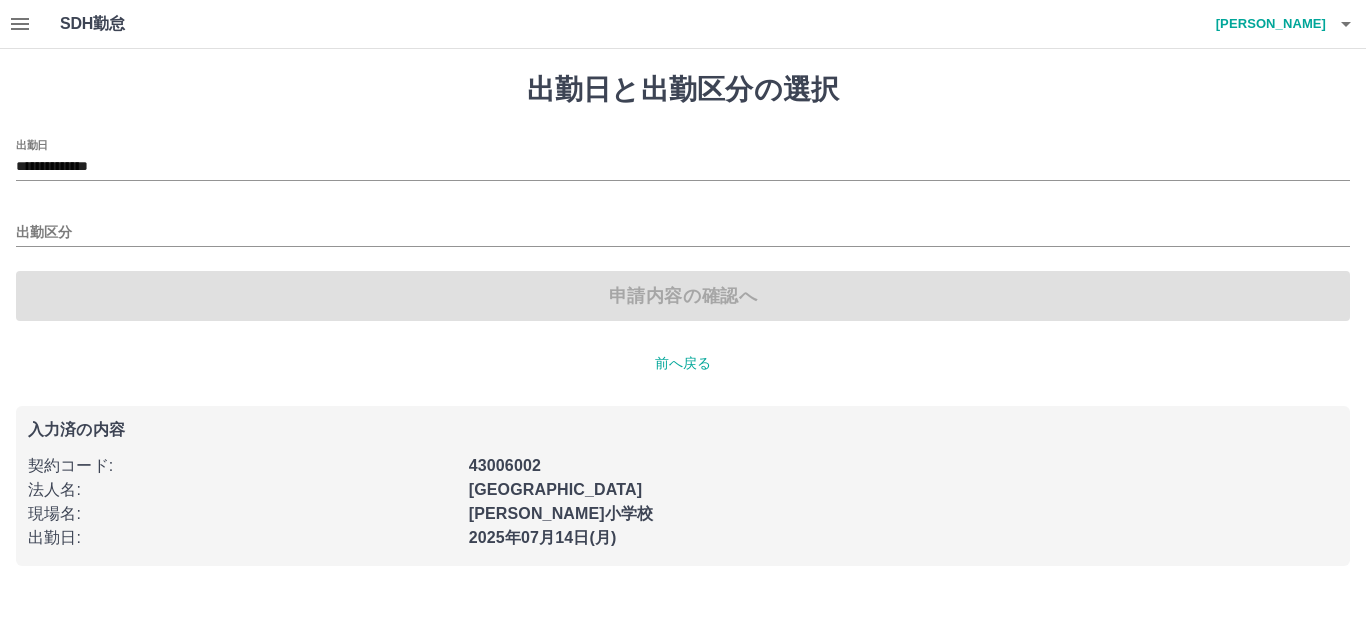 click on "申請内容の確認へ" at bounding box center (683, 296) 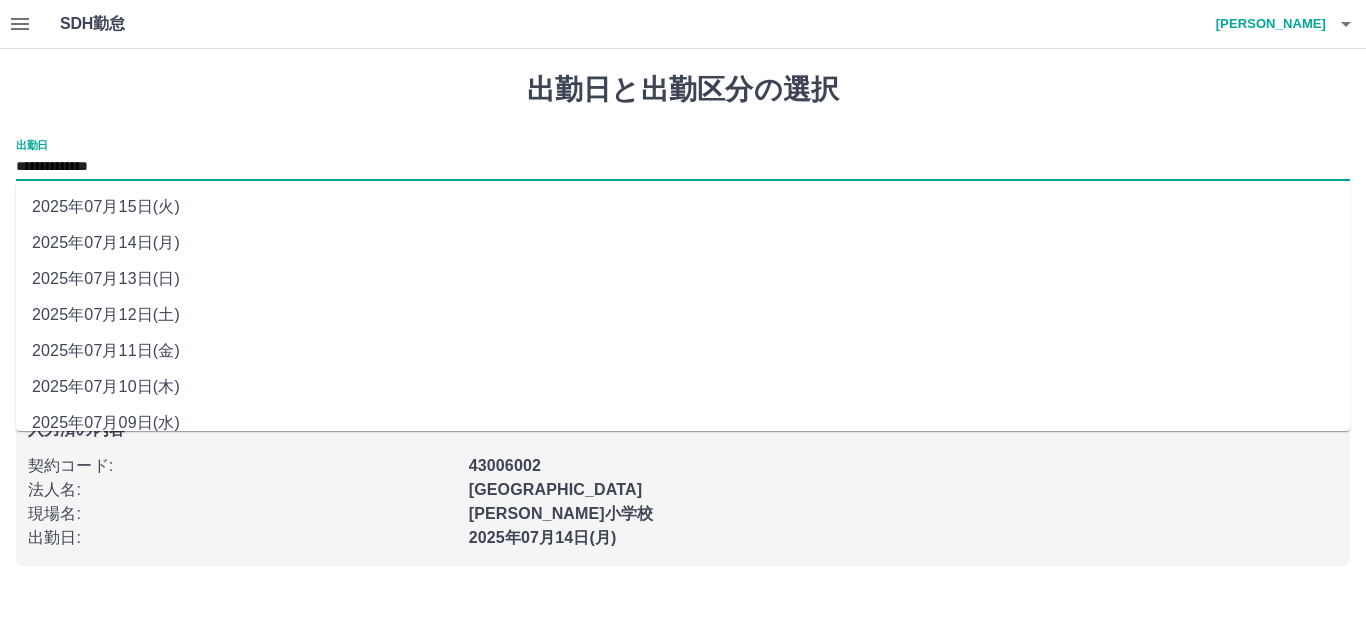 click on "**********" at bounding box center (683, 167) 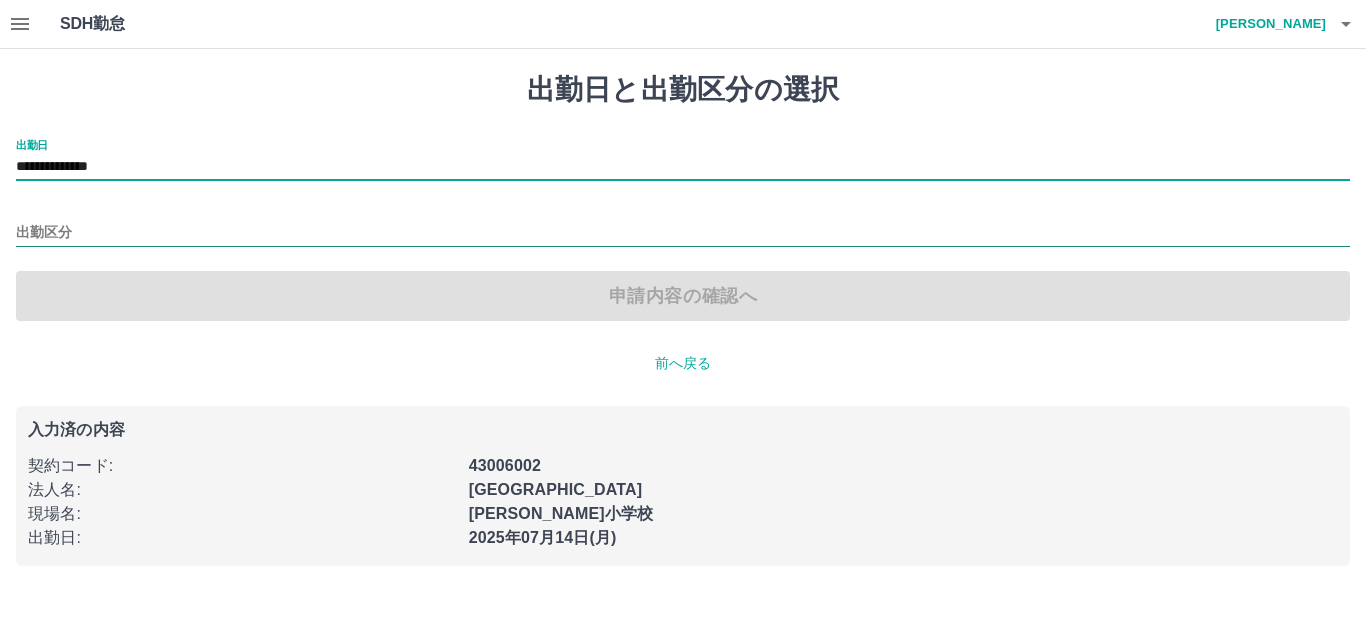 click on "出勤区分" at bounding box center (683, 233) 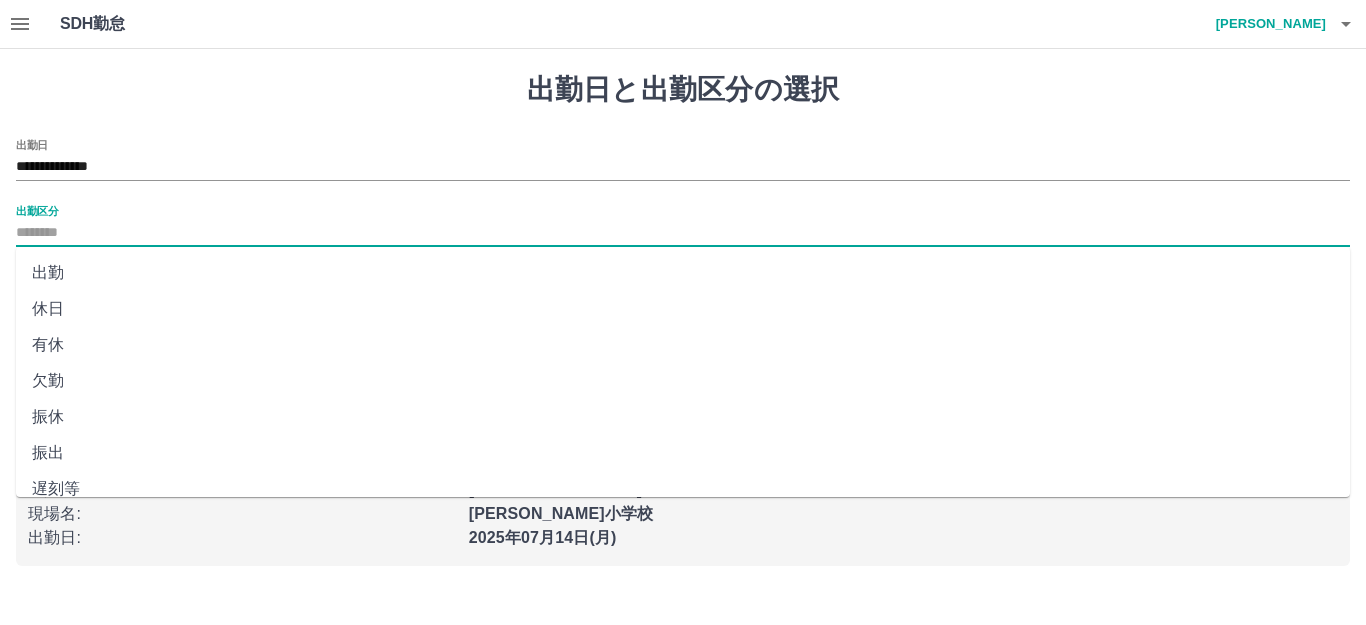 click on "出勤" at bounding box center (683, 273) 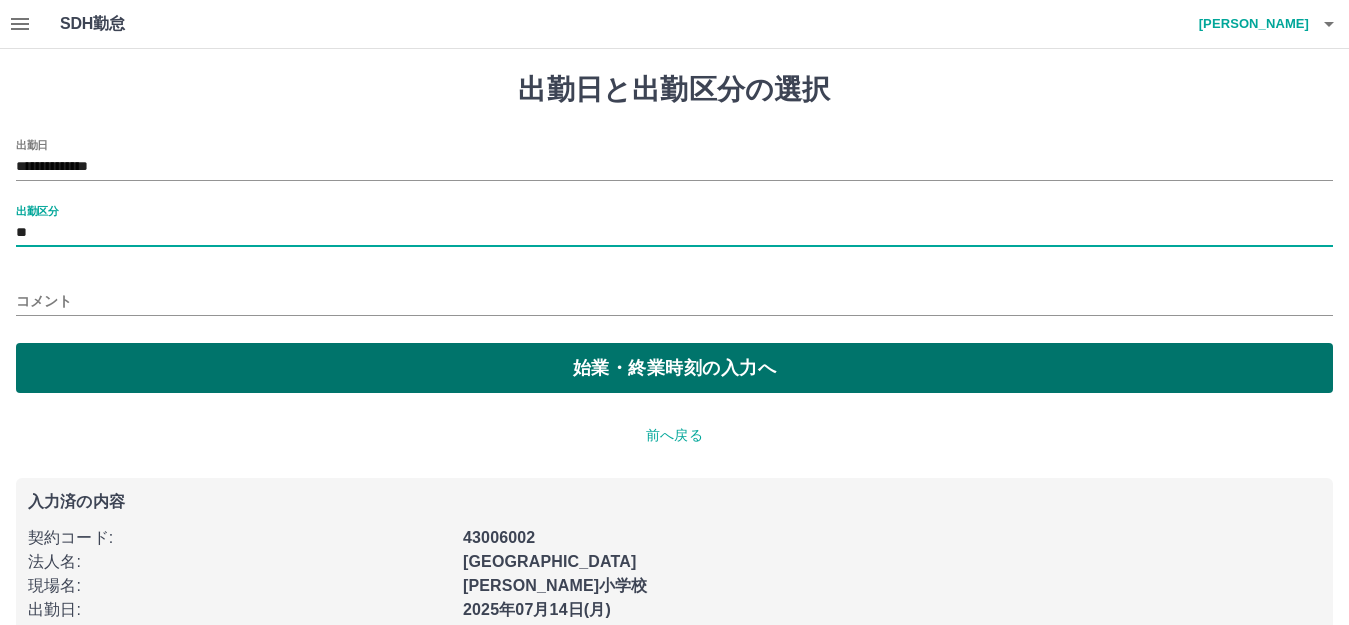 drag, startPoint x: 163, startPoint y: 360, endPoint x: 155, endPoint y: 349, distance: 13.601471 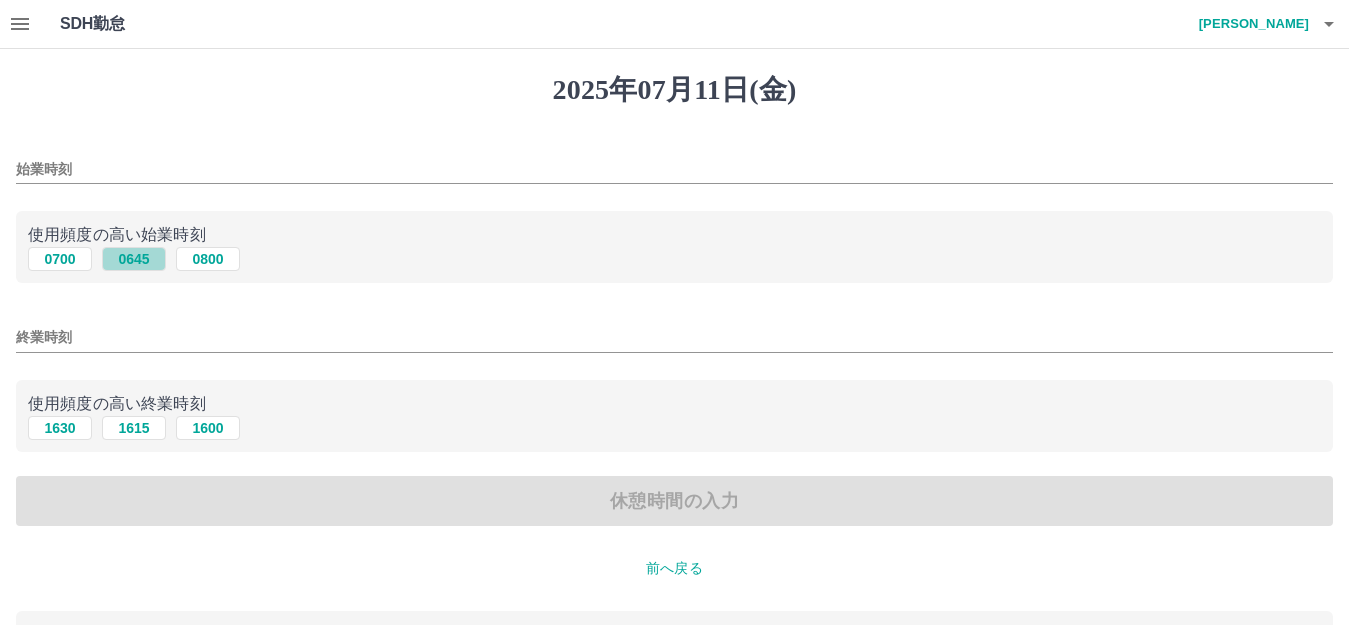 click on "0645" at bounding box center (134, 259) 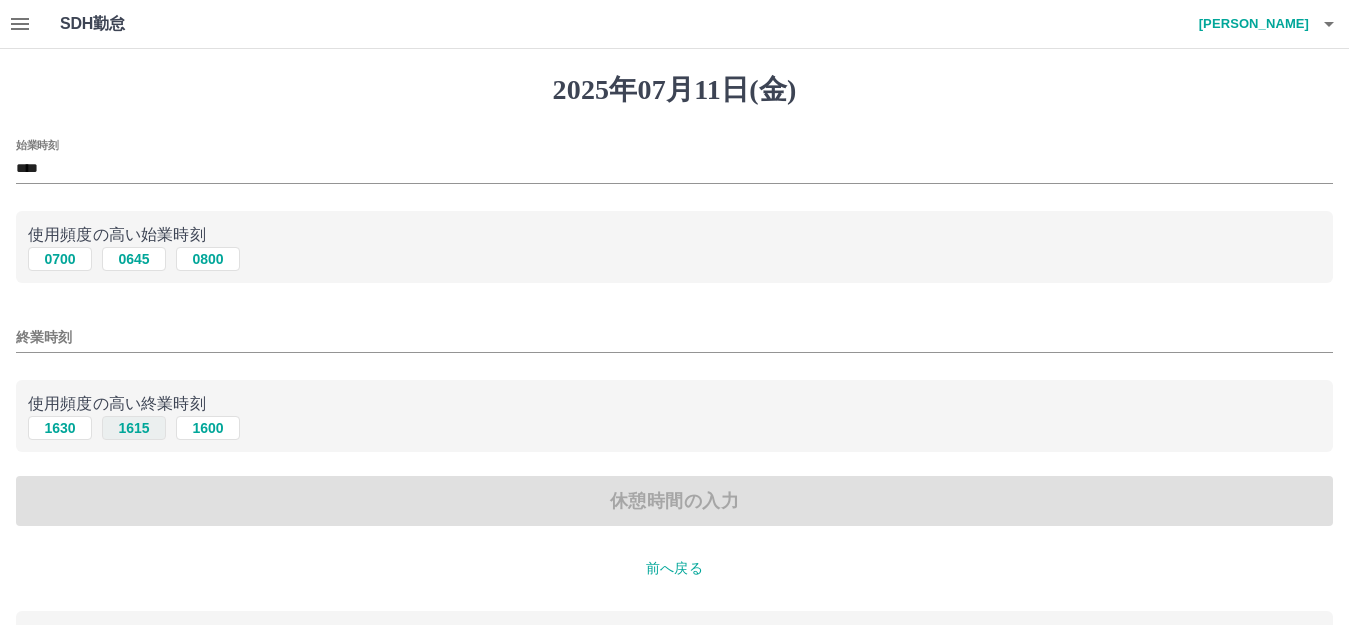 click on "1615" at bounding box center (134, 428) 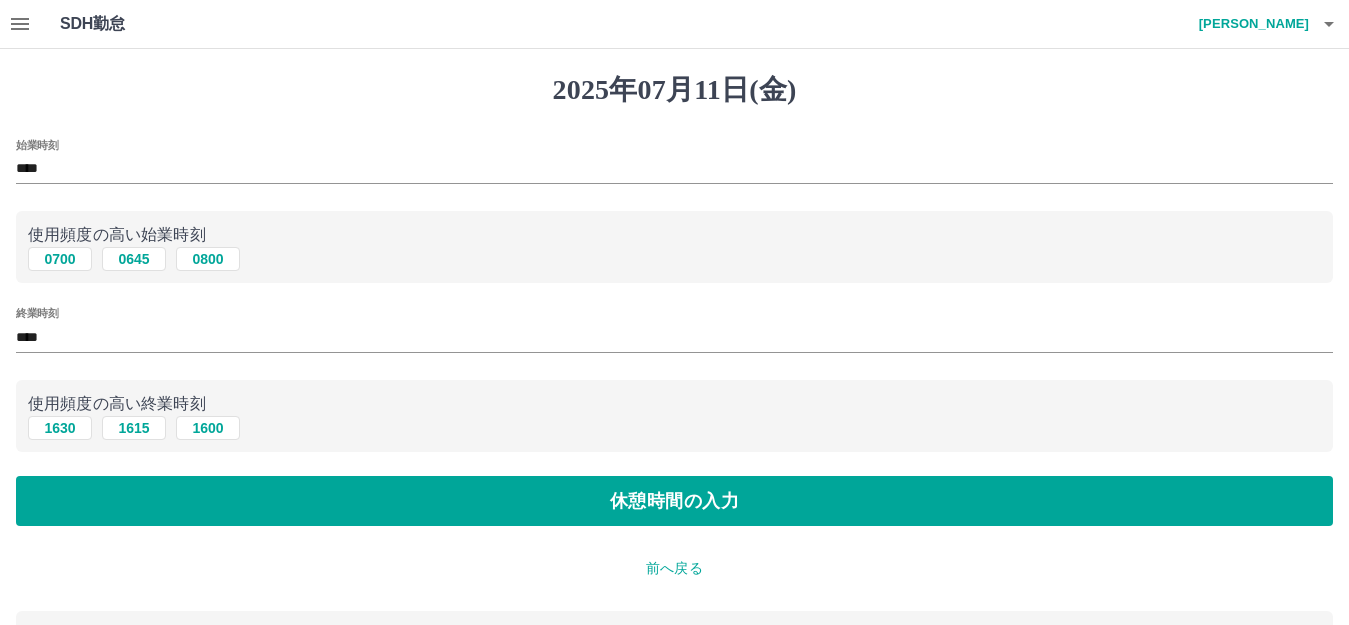 click on "****" at bounding box center (674, 337) 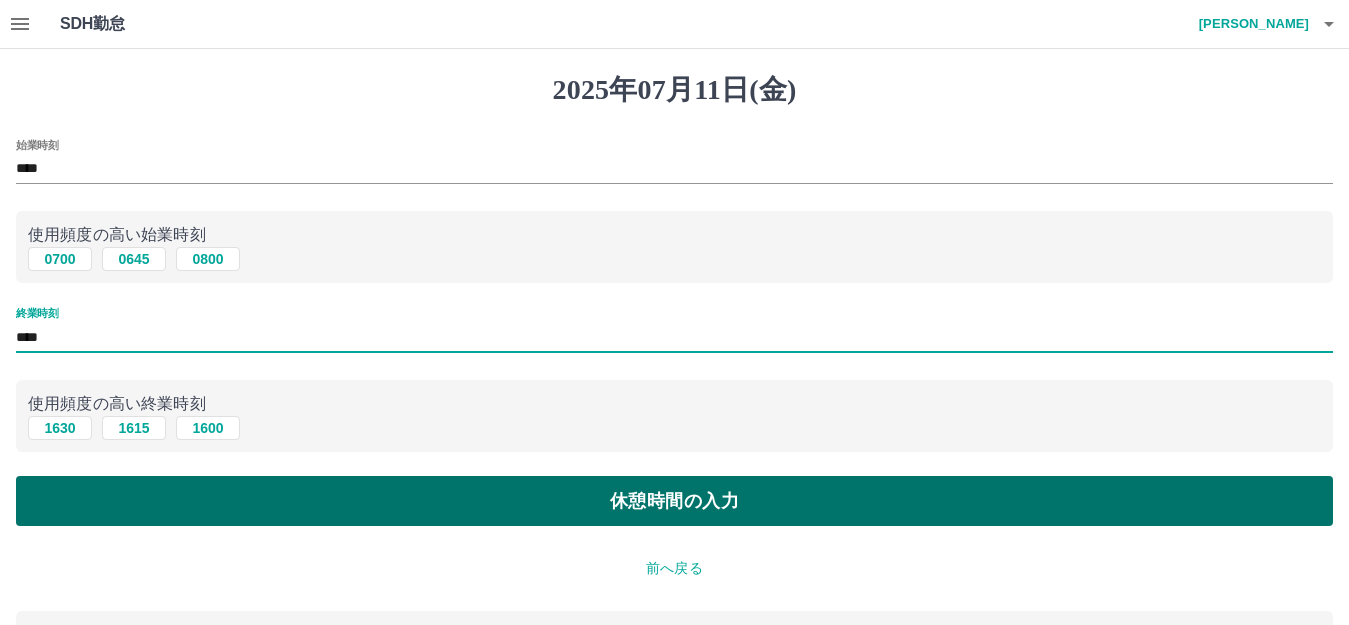 type on "****" 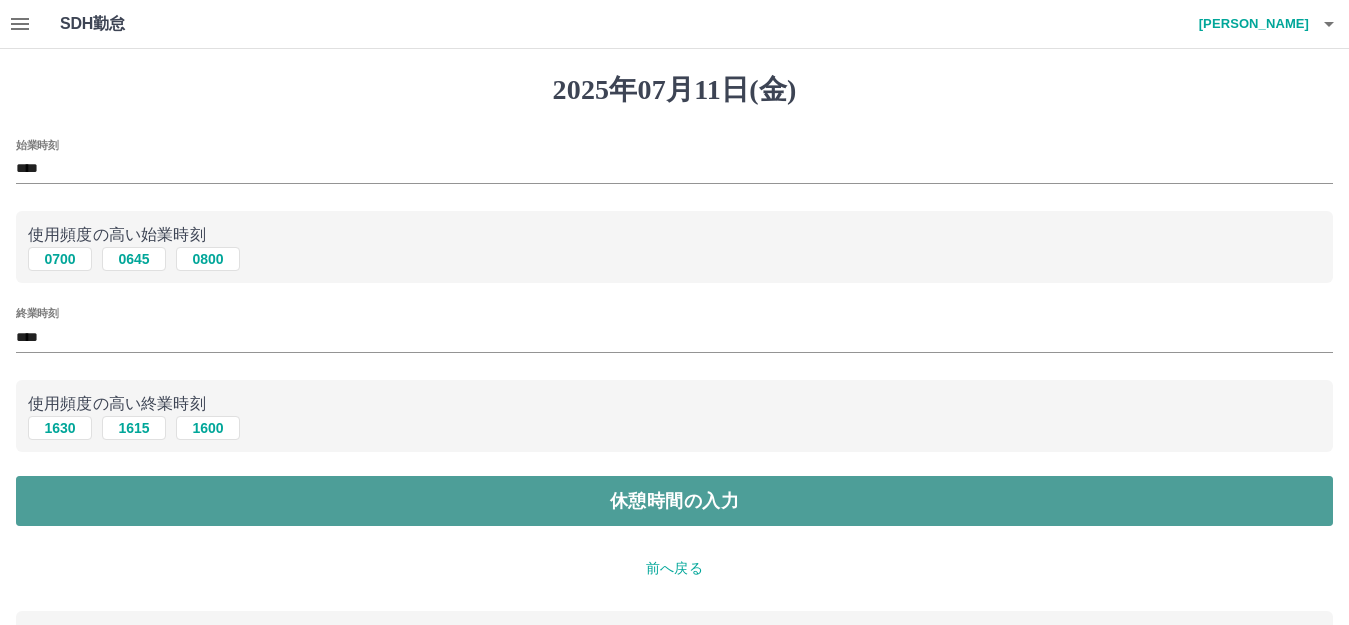 click on "休憩時間の入力" at bounding box center (674, 501) 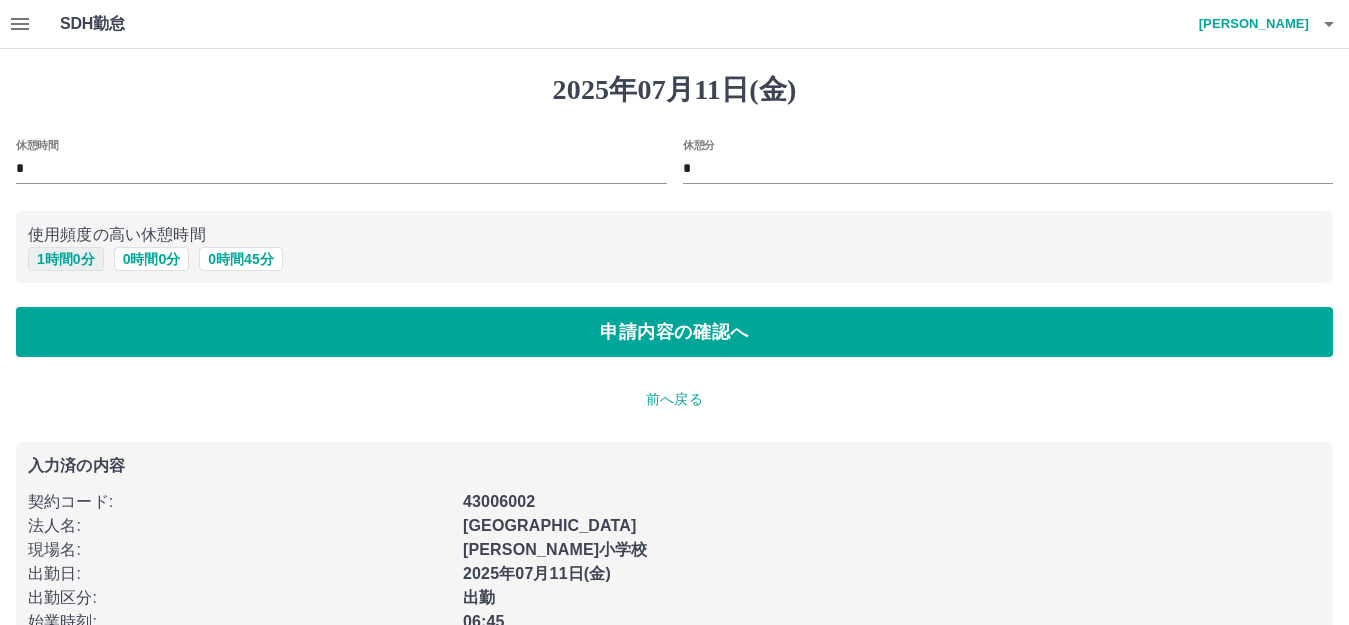 click on "1 時間 0 分" at bounding box center (66, 259) 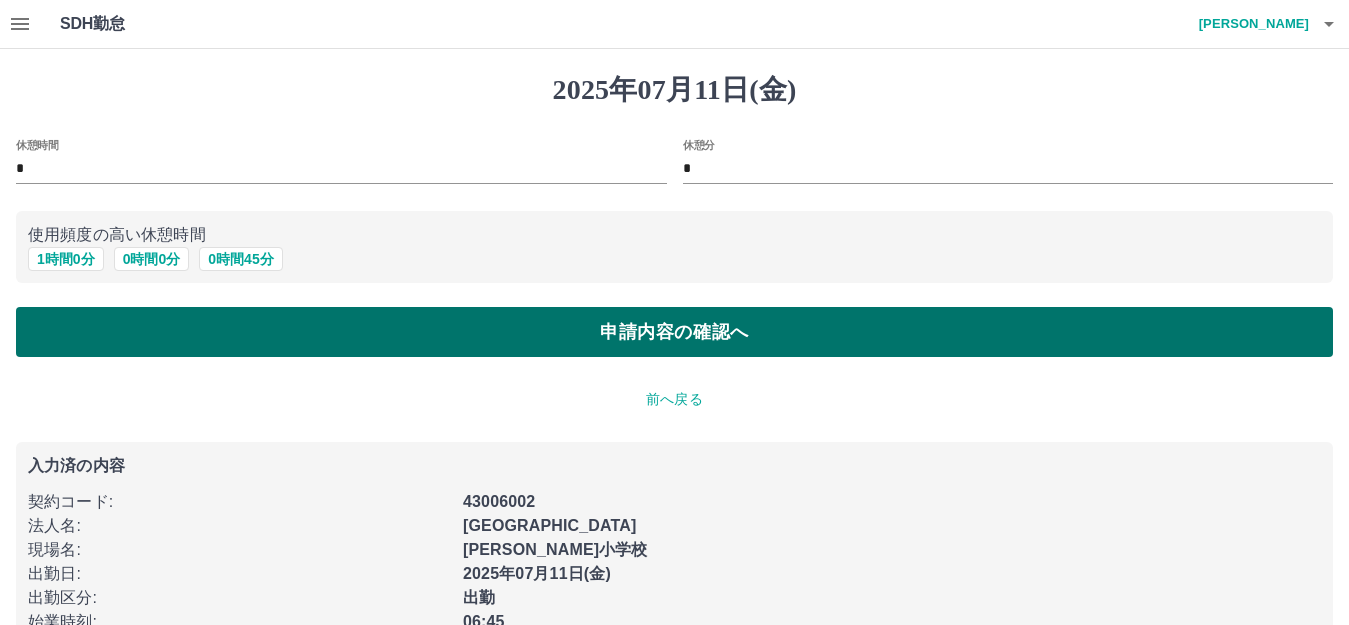click on "申請内容の確認へ" at bounding box center [674, 332] 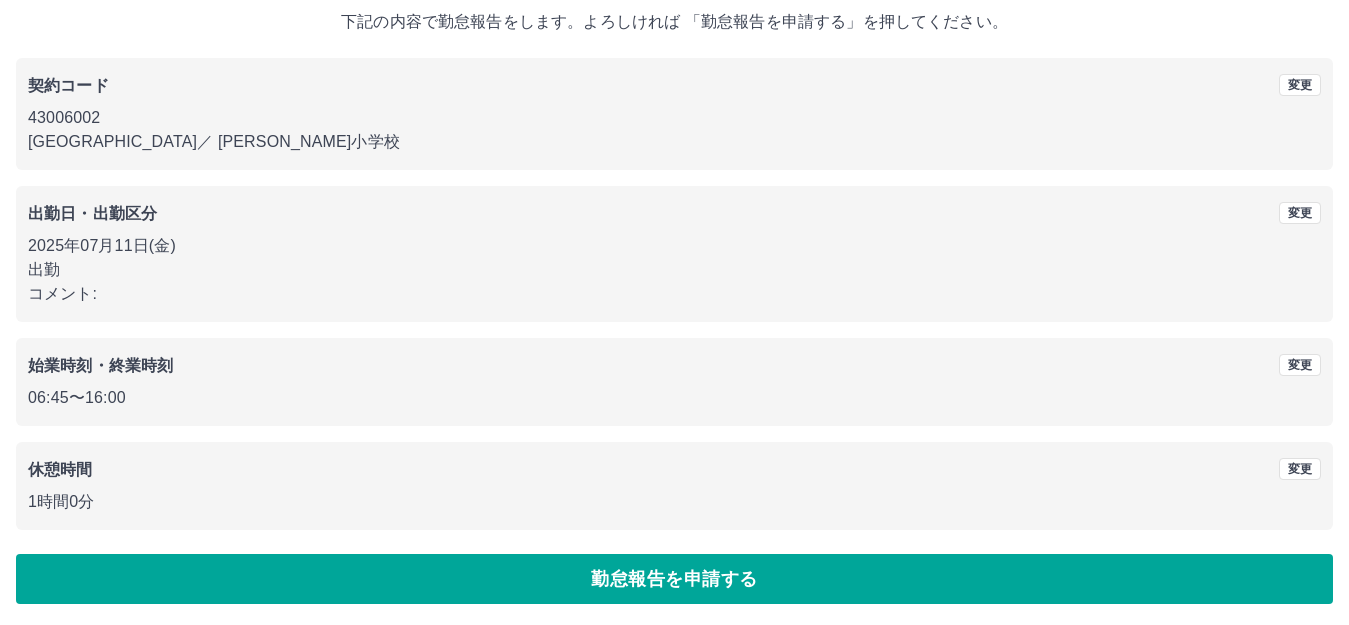scroll, scrollTop: 124, scrollLeft: 0, axis: vertical 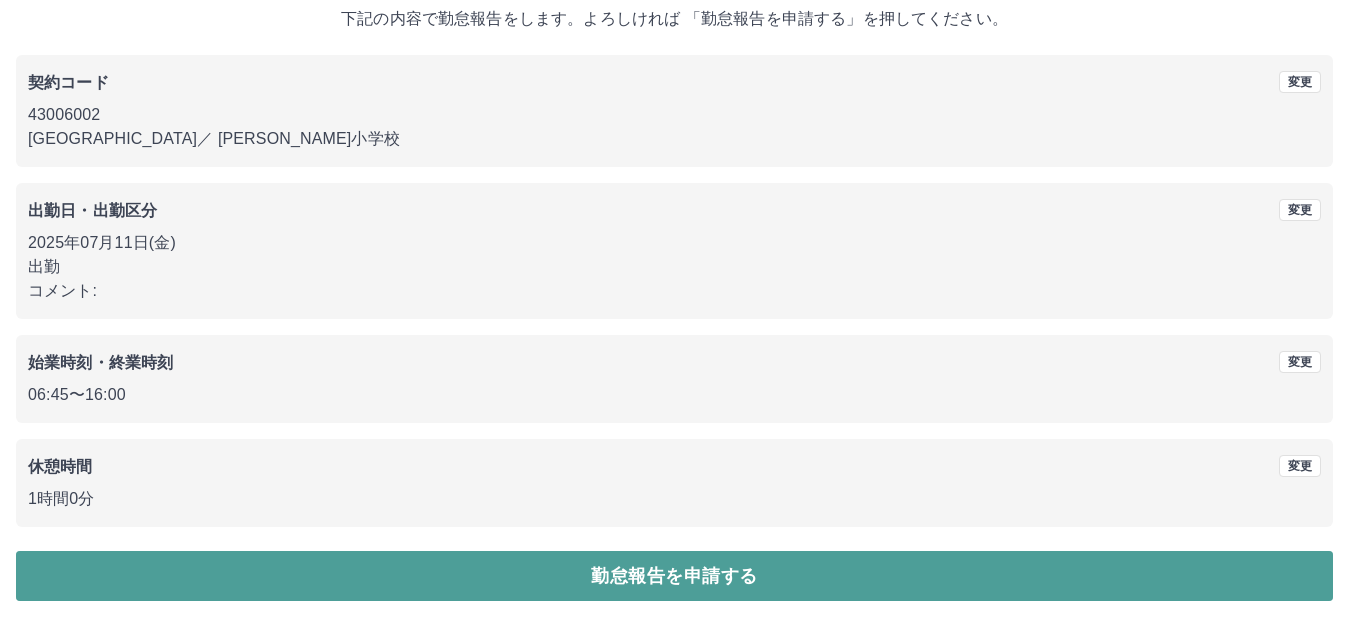 click on "勤怠報告を申請する" at bounding box center (674, 576) 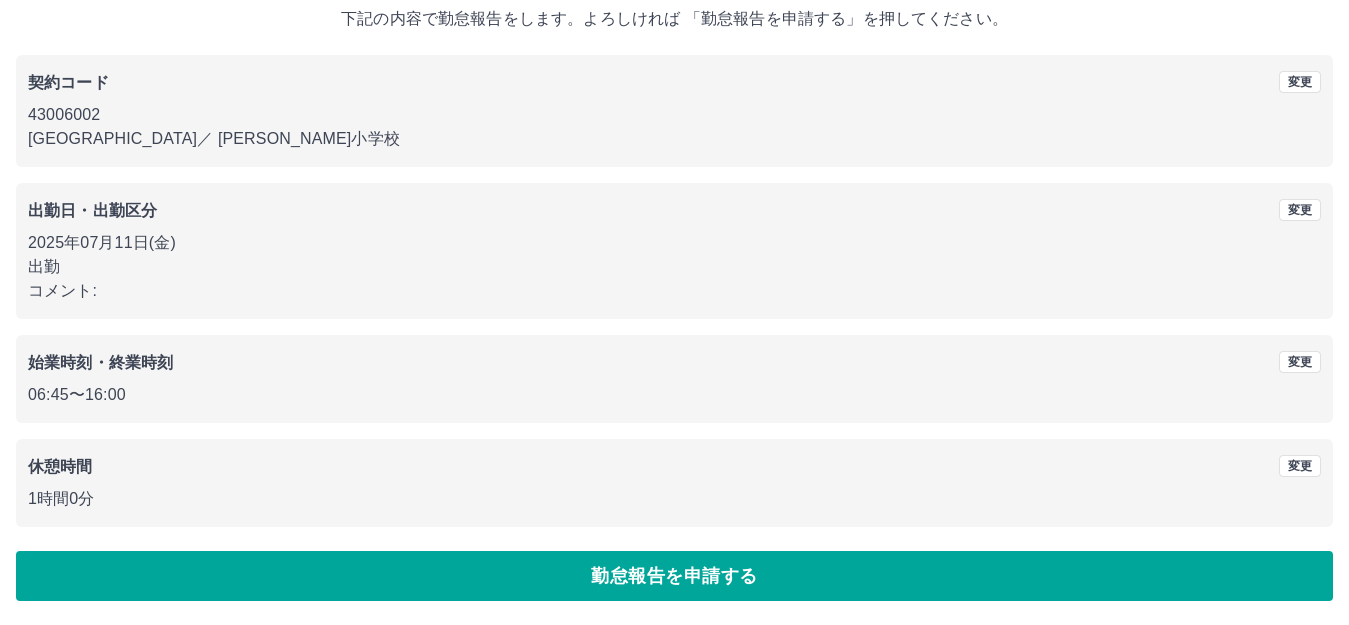 scroll, scrollTop: 0, scrollLeft: 0, axis: both 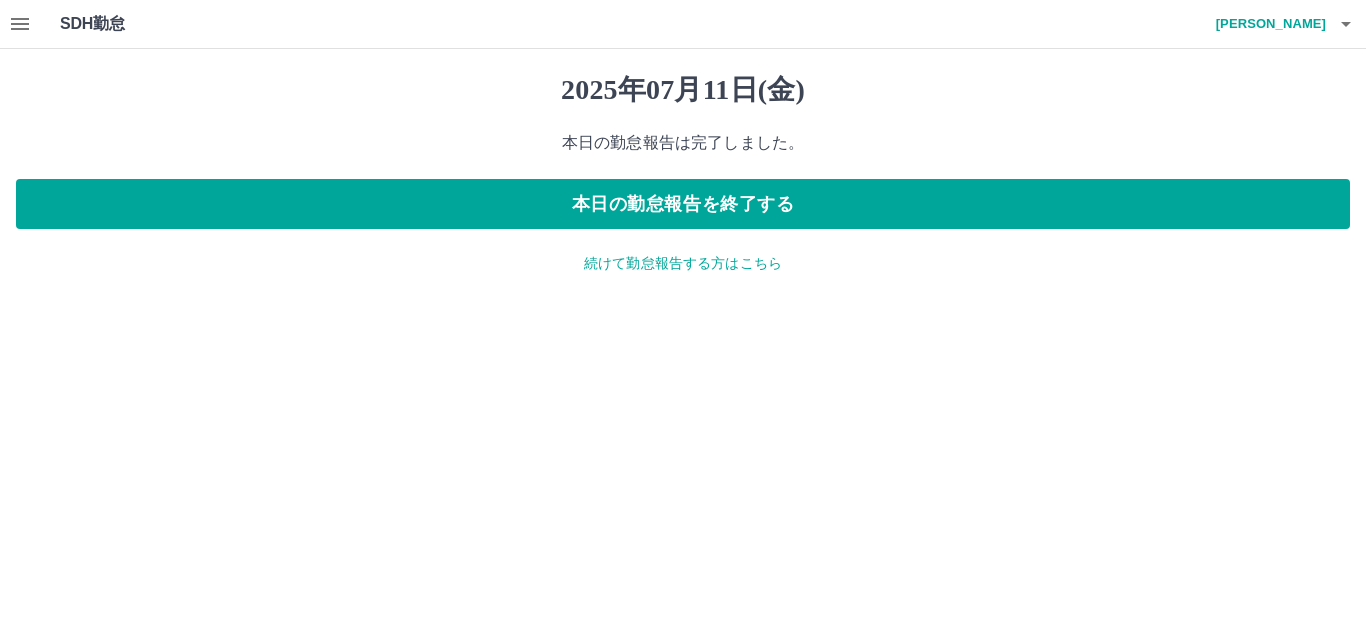 click on "続けて勤怠報告する方はこちら" at bounding box center (683, 263) 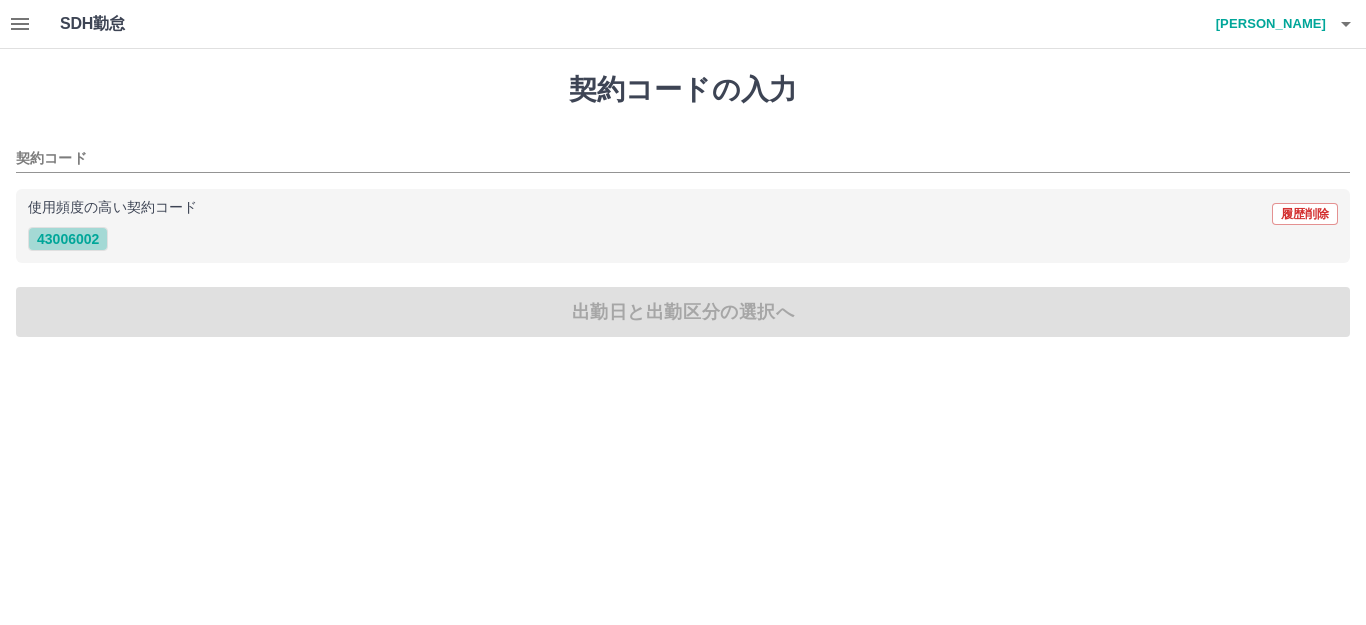 click on "43006002" at bounding box center (68, 239) 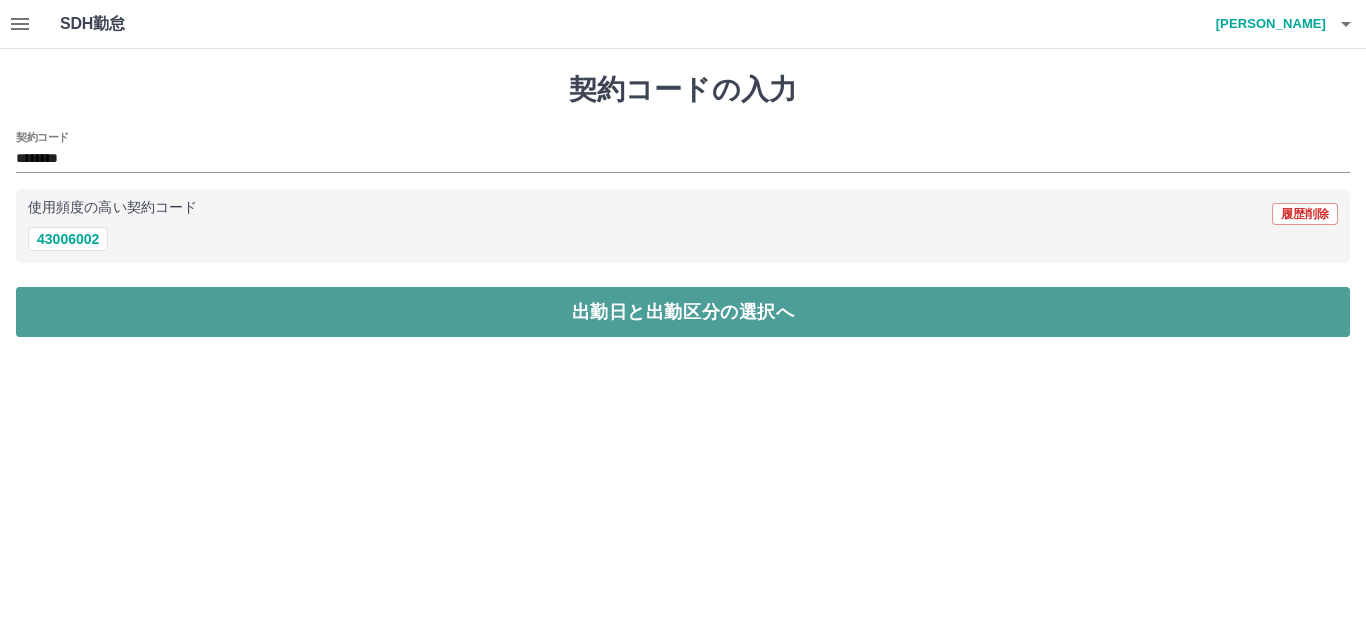 click on "出勤日と出勤区分の選択へ" at bounding box center (683, 312) 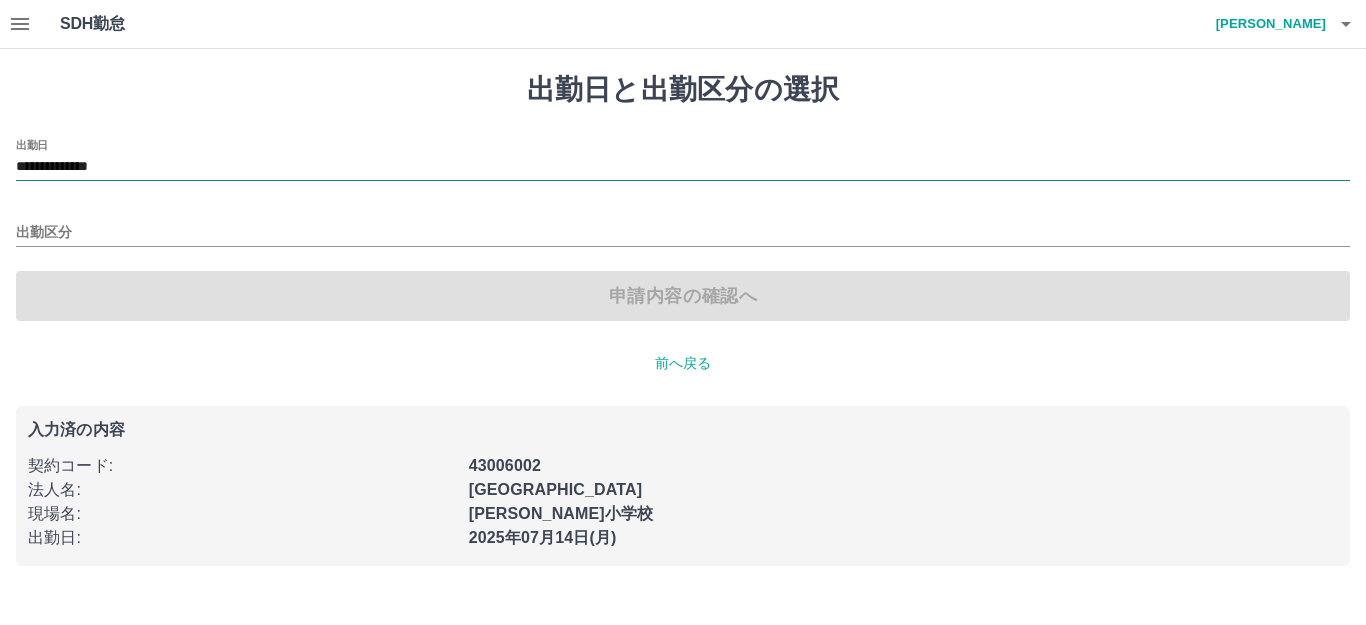 click on "**********" at bounding box center (683, 167) 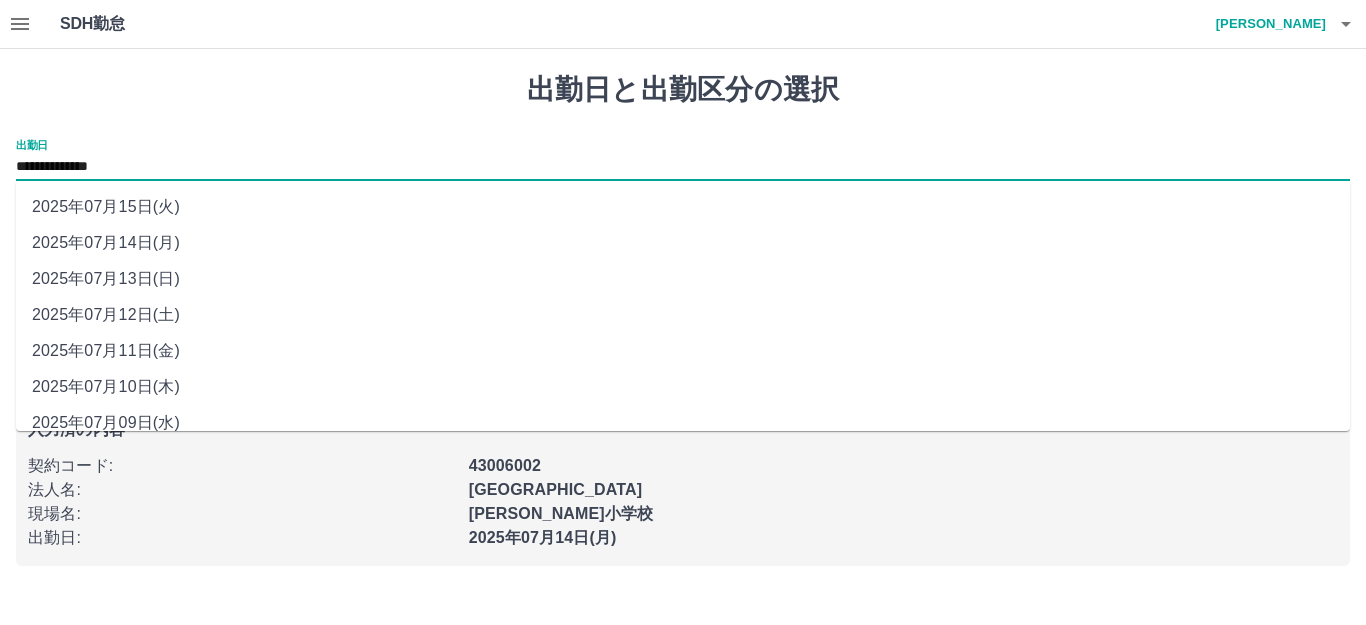 click on "2025年07月14日(月)" at bounding box center (683, 243) 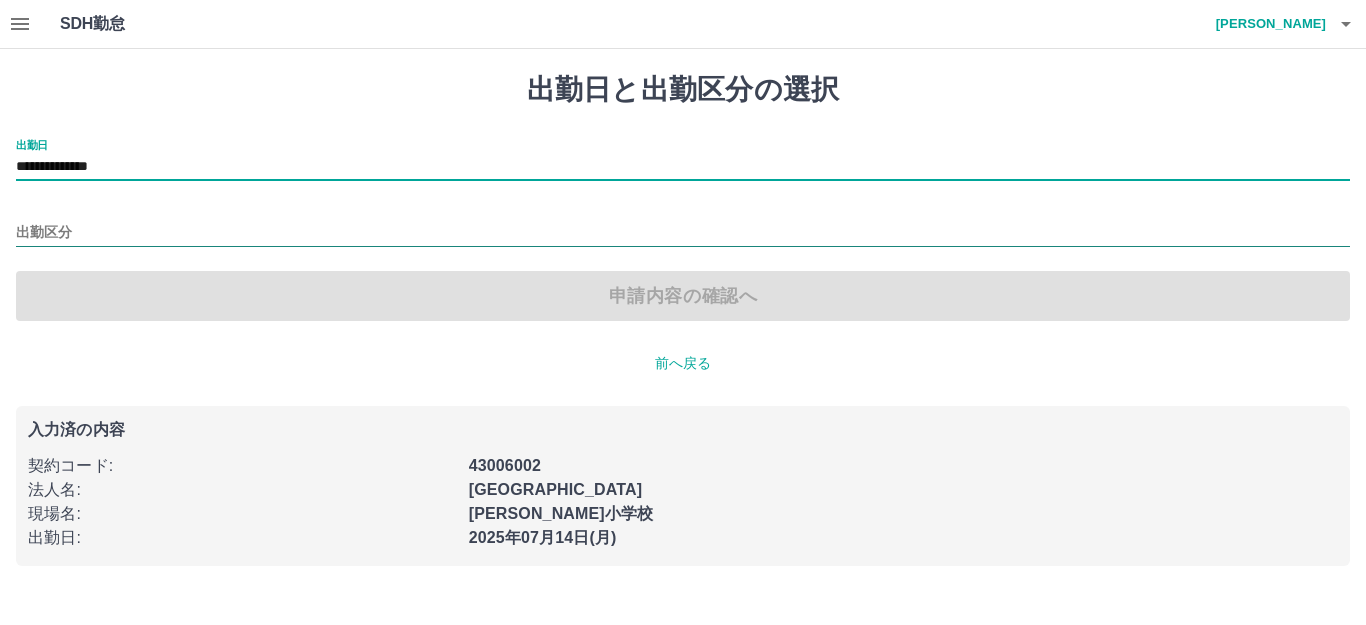 click on "出勤区分" at bounding box center [683, 233] 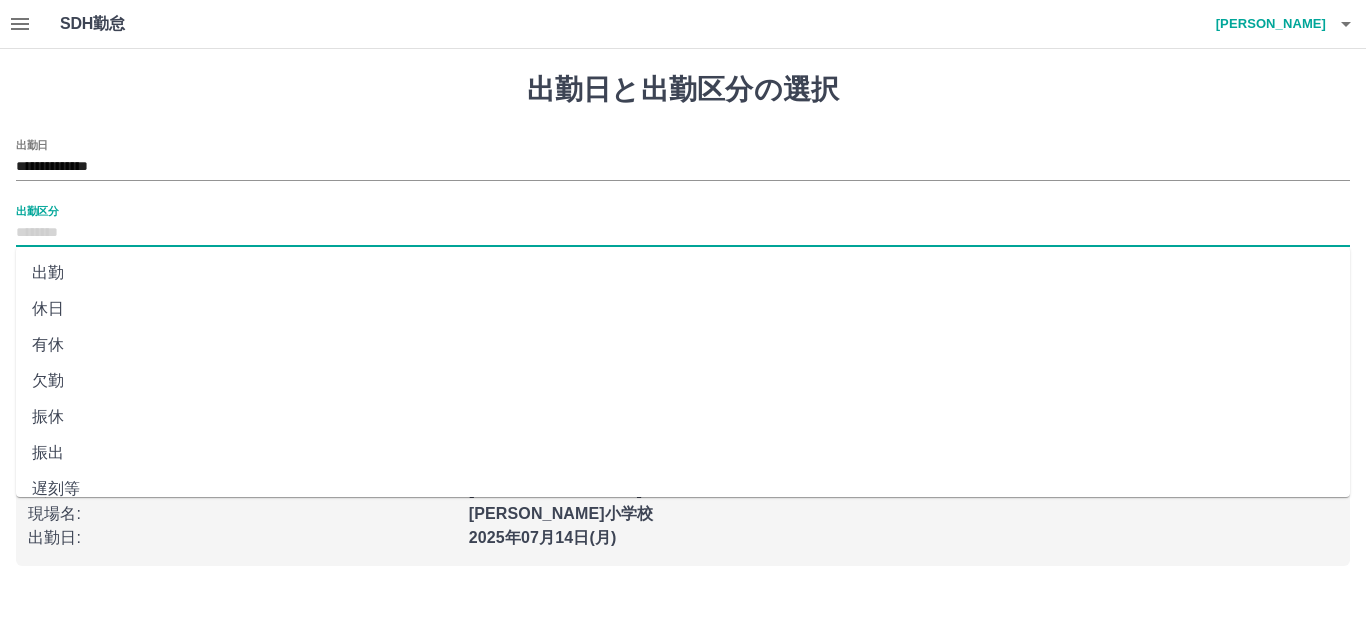 click on "出勤" at bounding box center [683, 273] 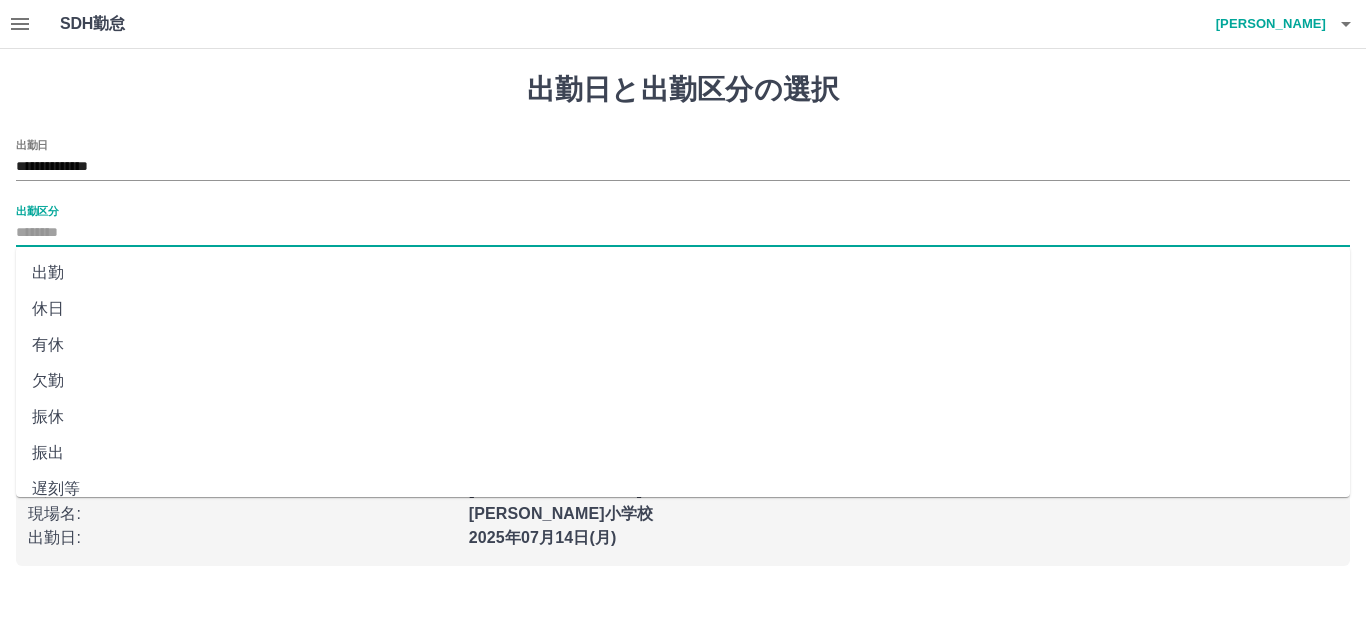 type on "**" 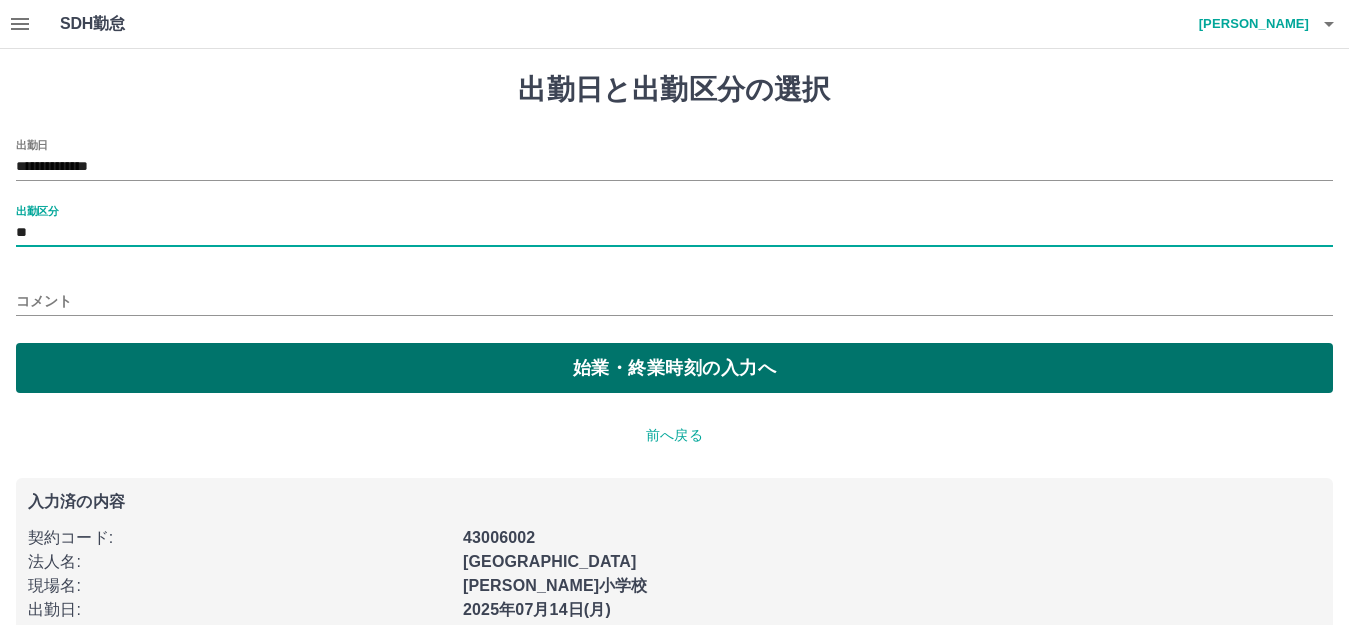 click on "始業・終業時刻の入力へ" at bounding box center (674, 368) 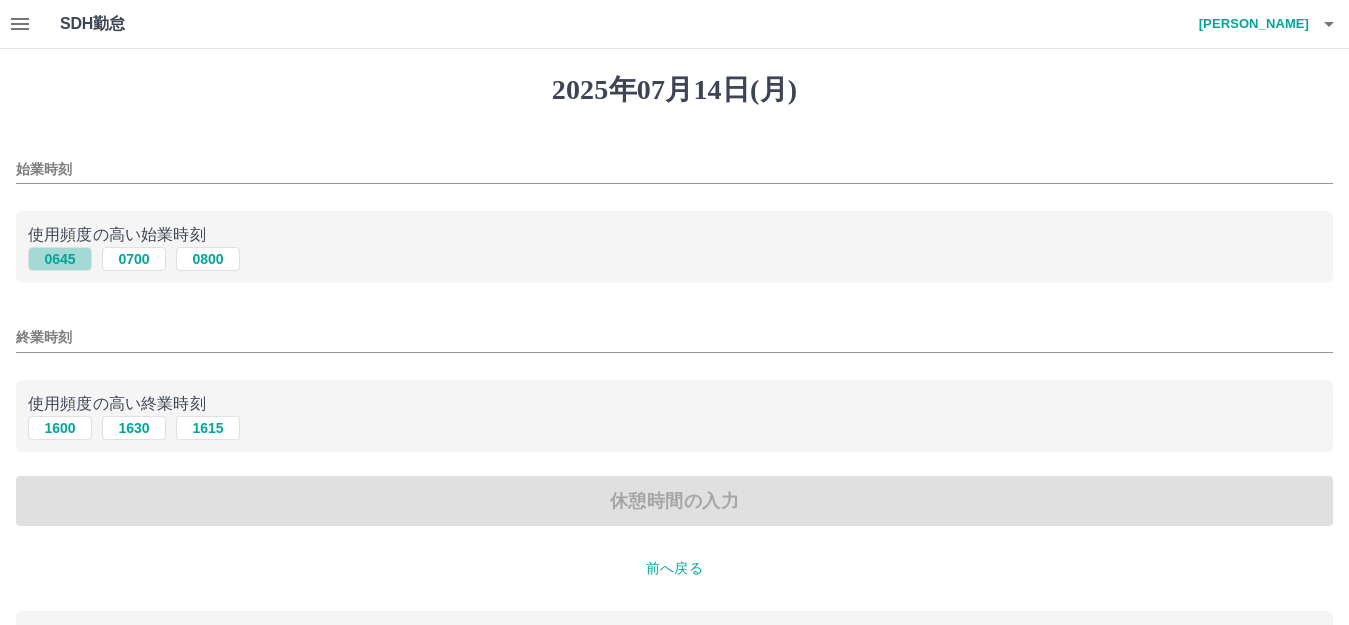 click on "0645" at bounding box center [60, 259] 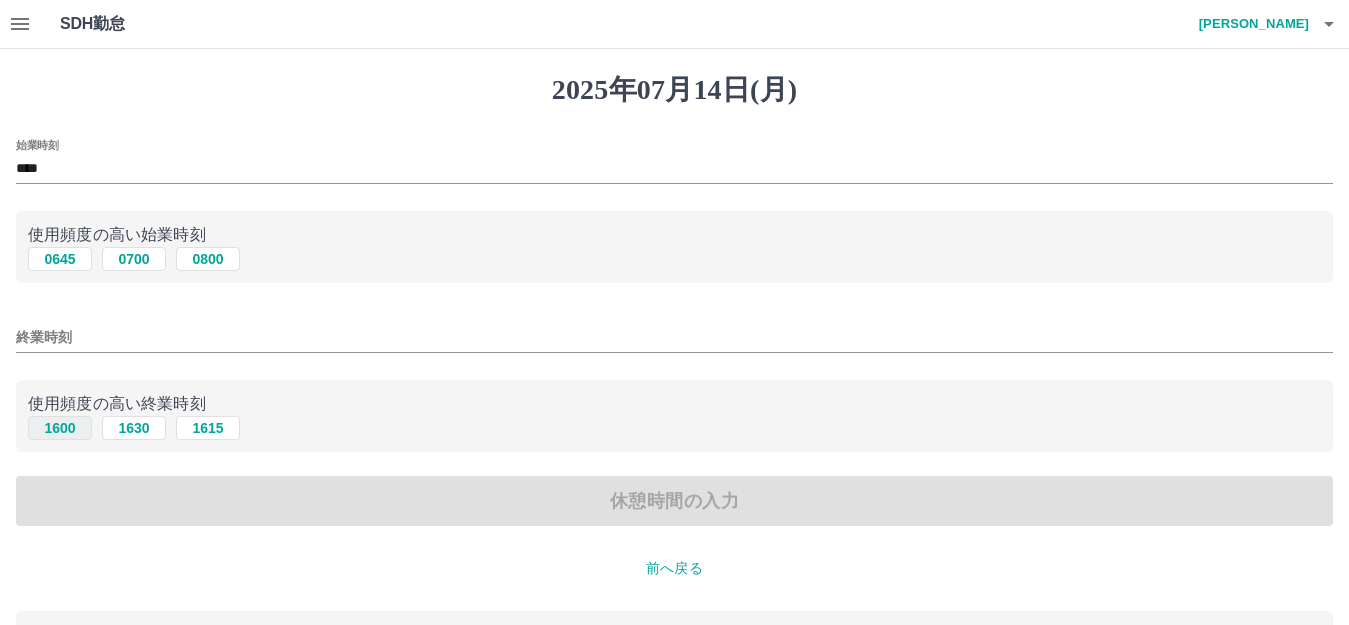 click on "1600" at bounding box center (60, 428) 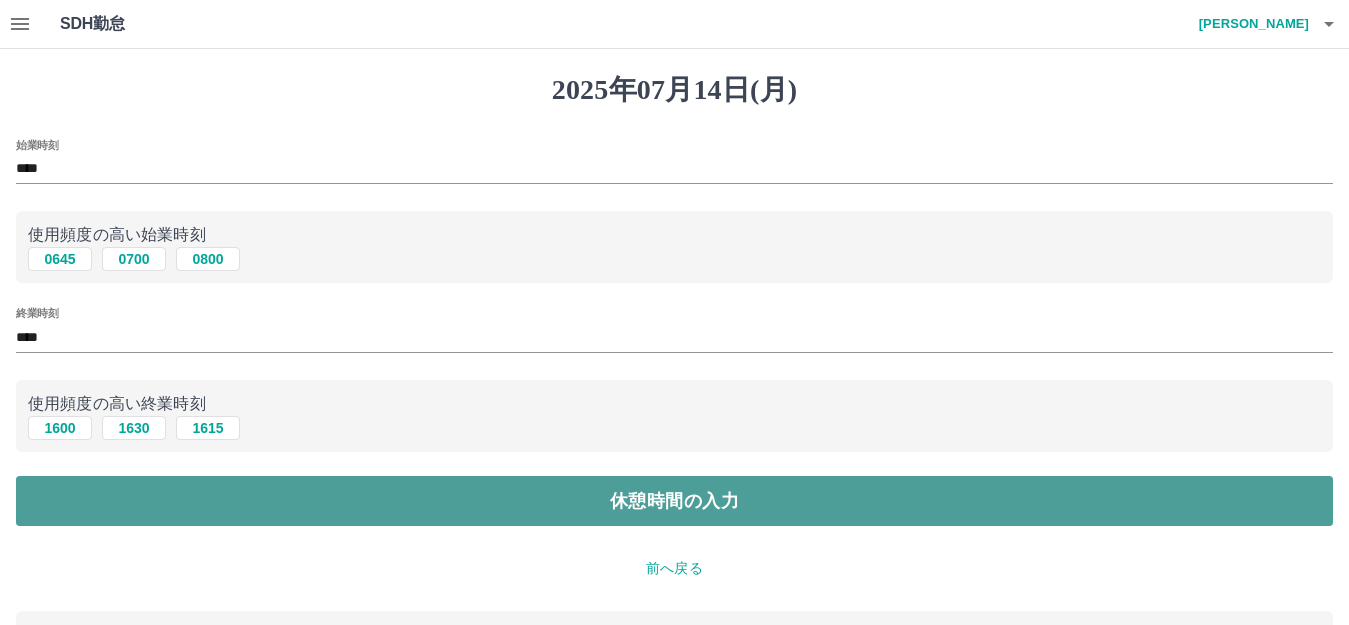 click on "休憩時間の入力" at bounding box center [674, 501] 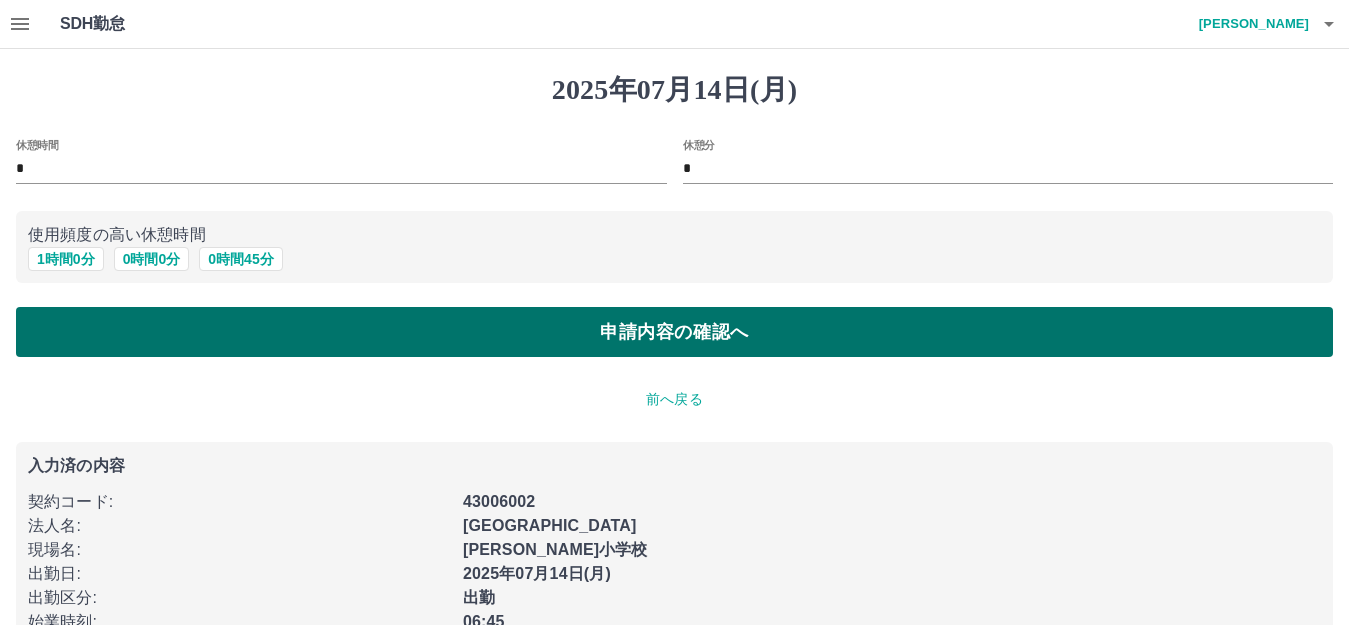click on "申請内容の確認へ" at bounding box center [674, 332] 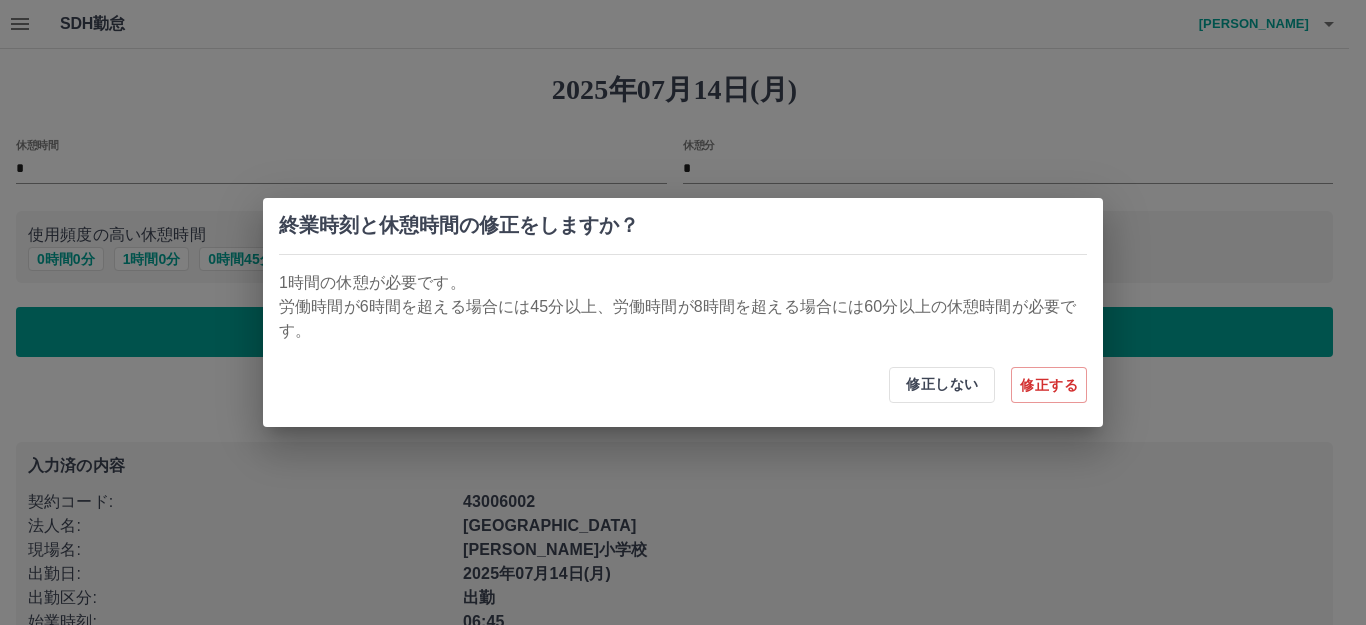 click on "修正しない 修正する" at bounding box center [988, 385] 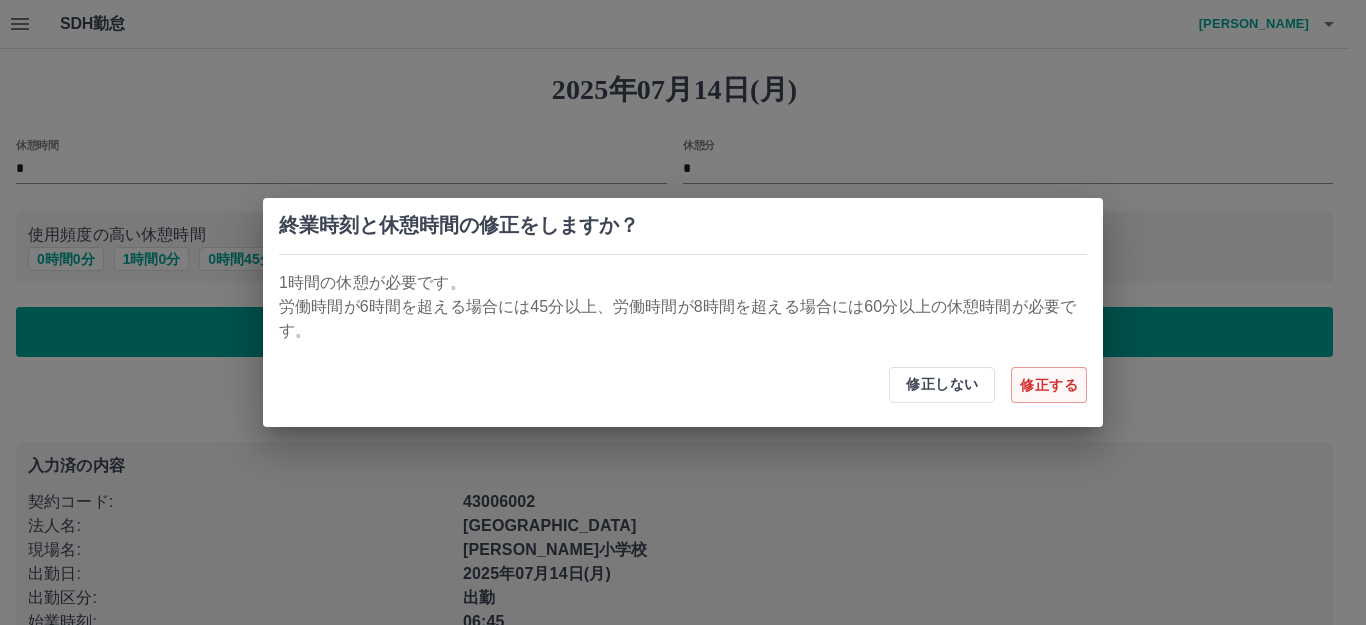 click on "修正する" at bounding box center (1049, 385) 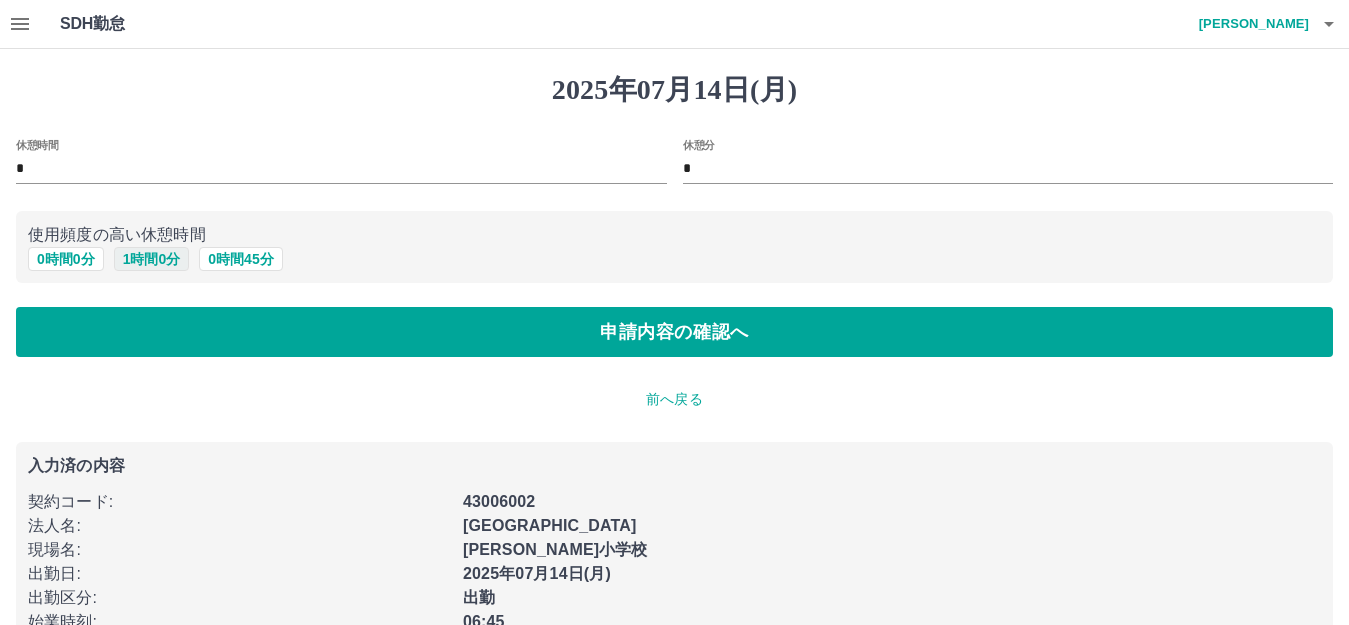 click on "1 時間 0 分" at bounding box center (152, 259) 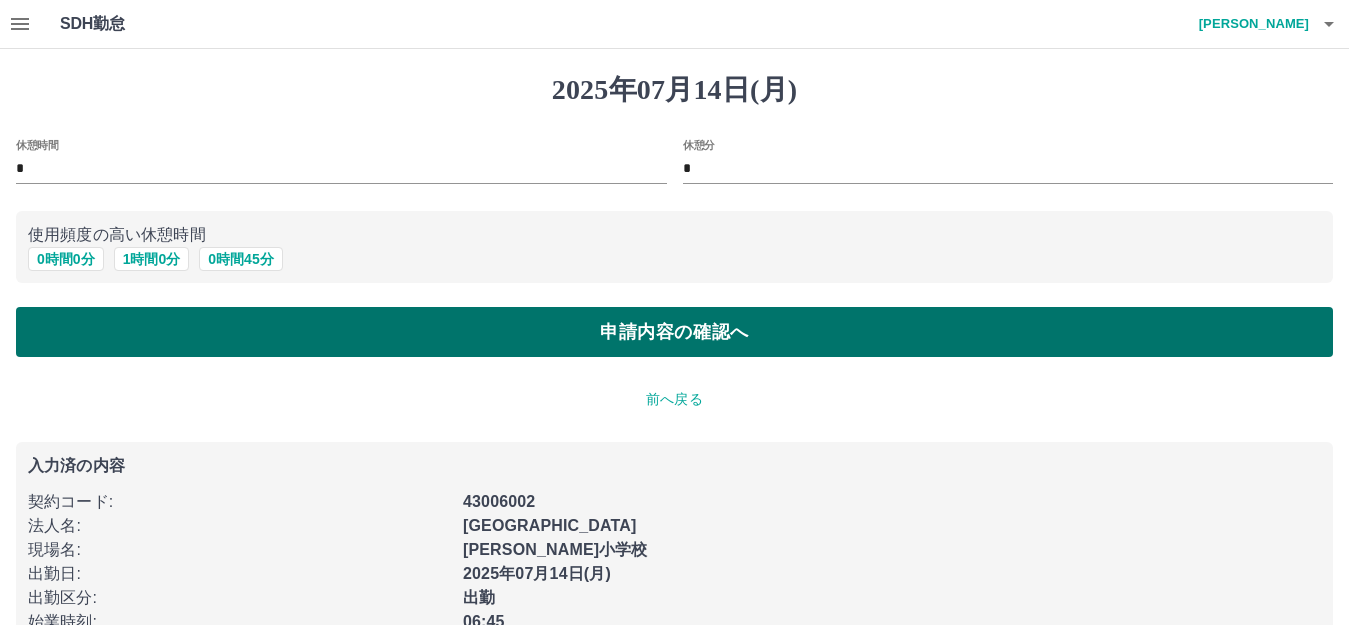 click on "申請内容の確認へ" at bounding box center (674, 332) 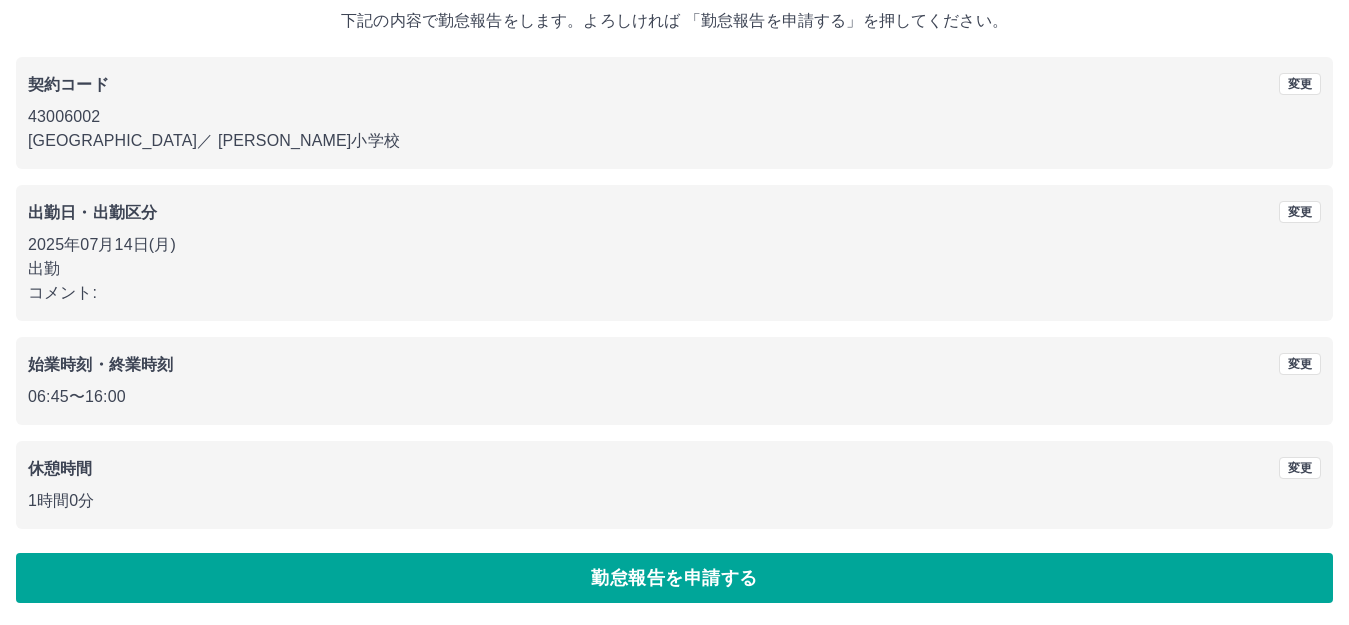 scroll, scrollTop: 124, scrollLeft: 0, axis: vertical 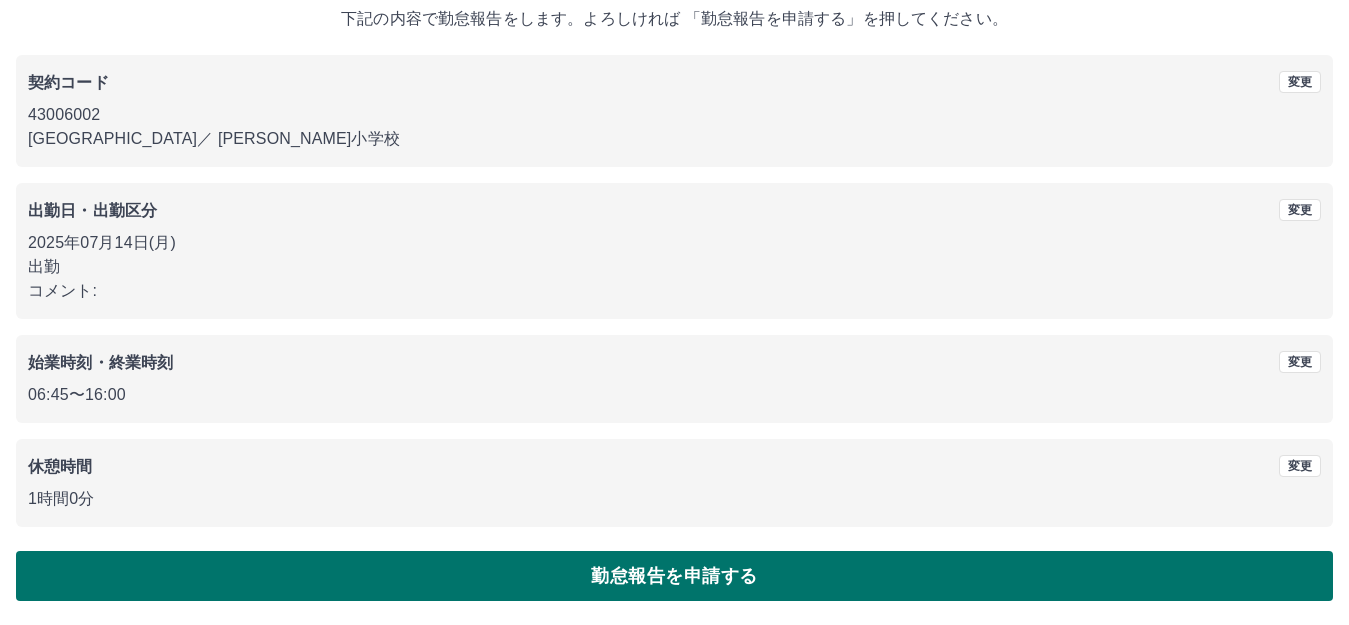 click on "勤怠報告を申請する" at bounding box center [674, 576] 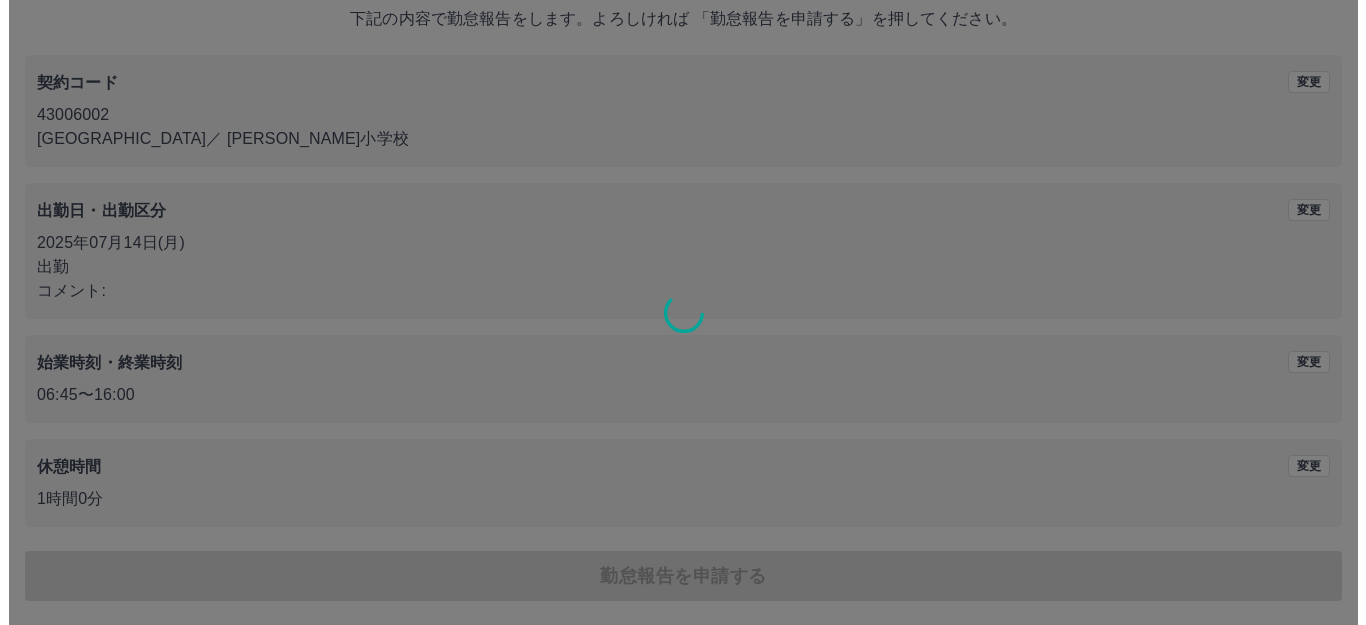 scroll, scrollTop: 0, scrollLeft: 0, axis: both 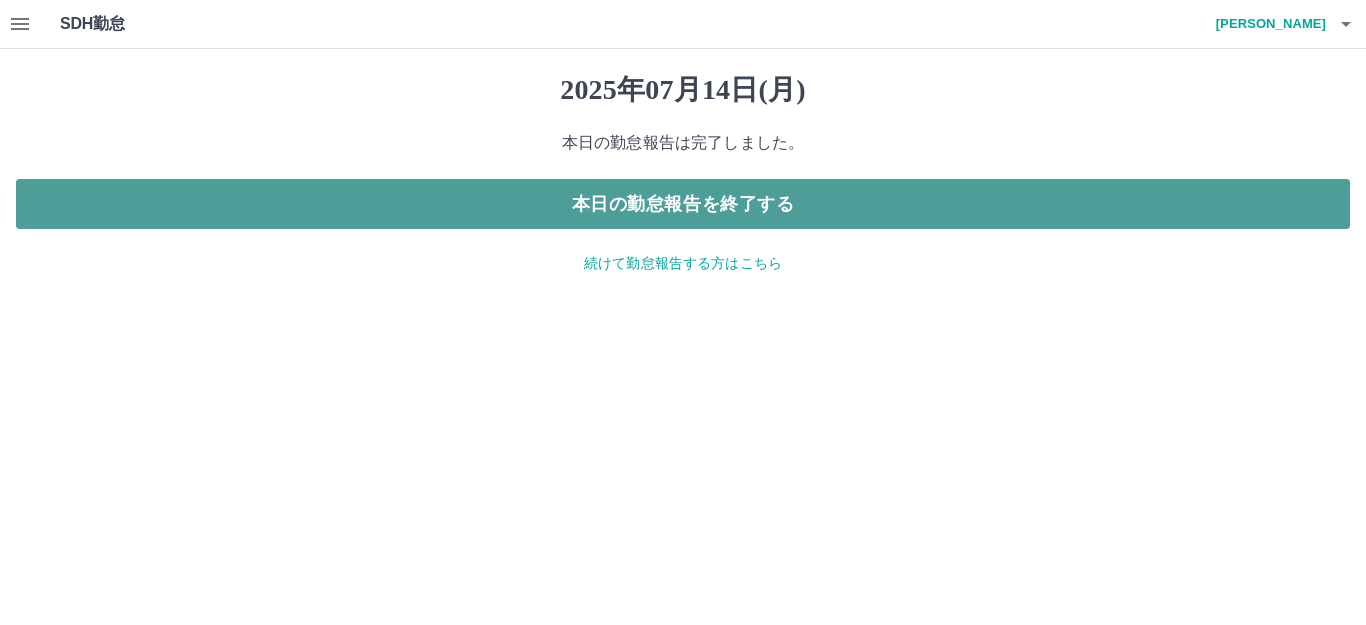 click on "本日の勤怠報告を終了する" at bounding box center (683, 204) 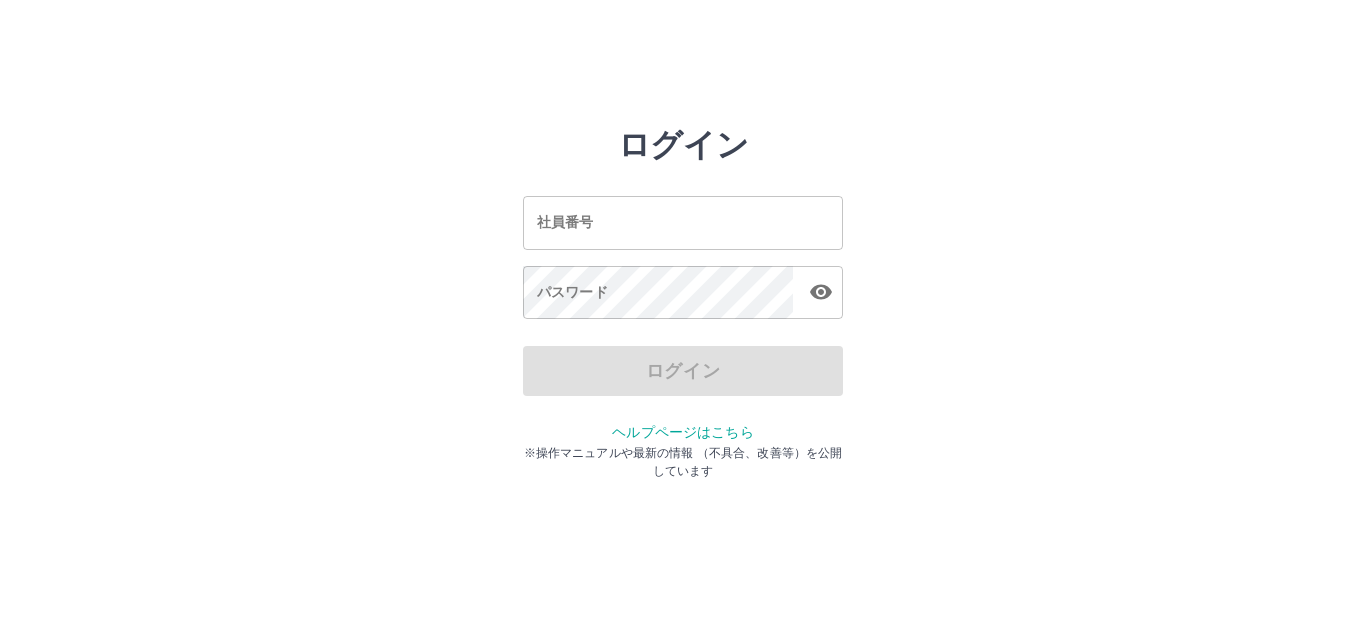 scroll, scrollTop: 0, scrollLeft: 0, axis: both 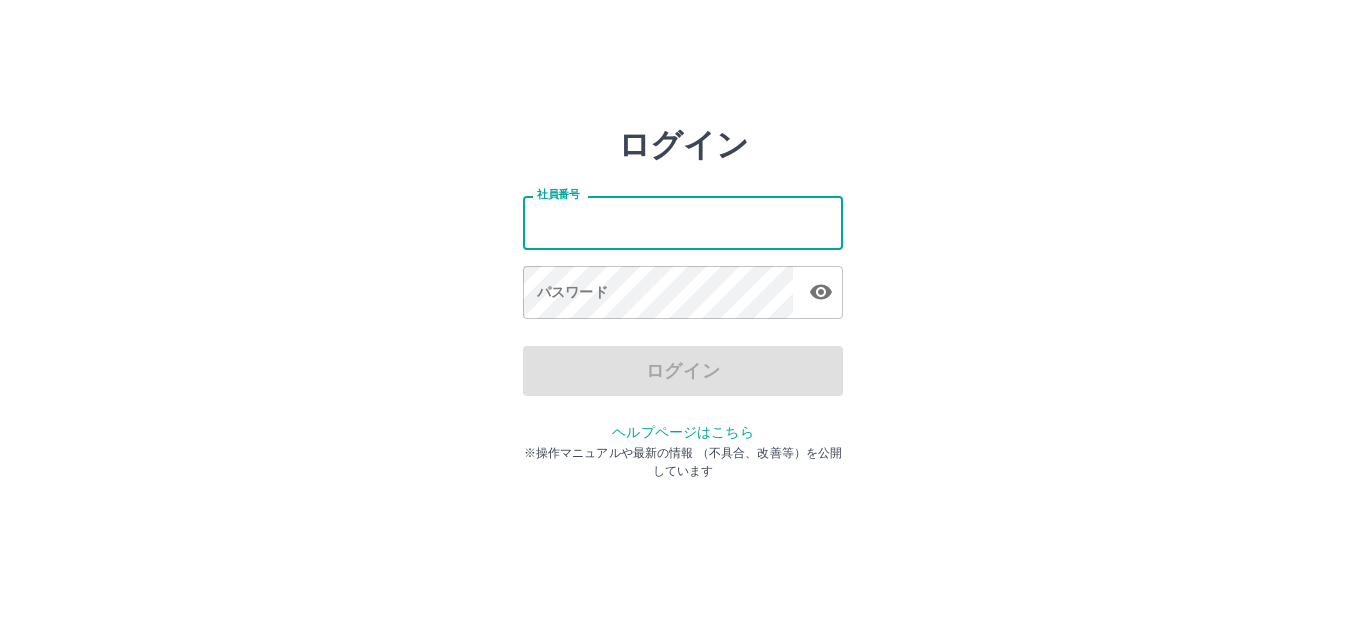 type on "*******" 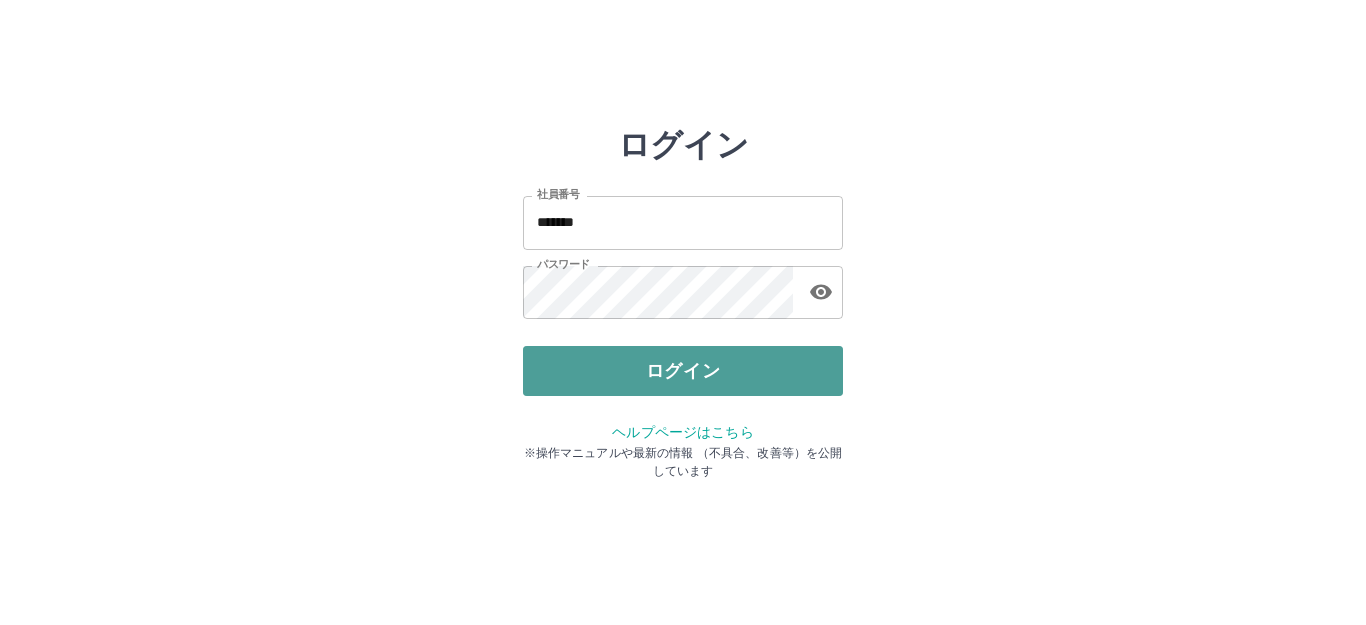 click on "ログイン" at bounding box center (683, 371) 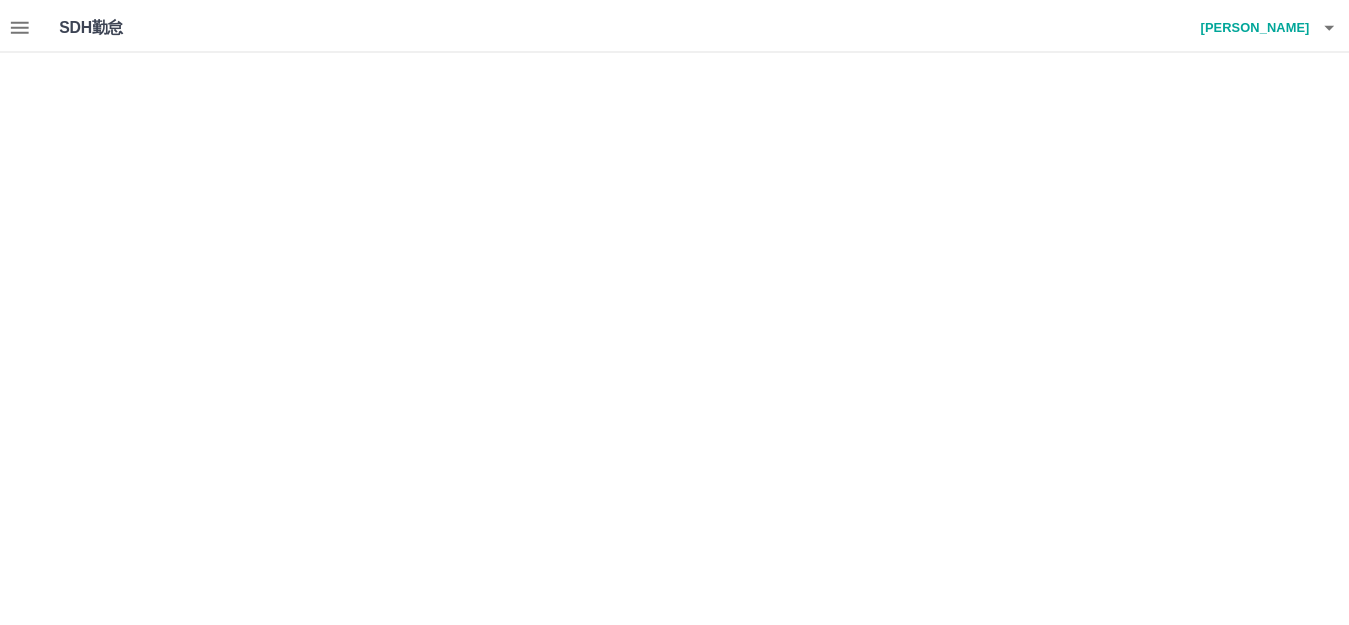 scroll, scrollTop: 0, scrollLeft: 0, axis: both 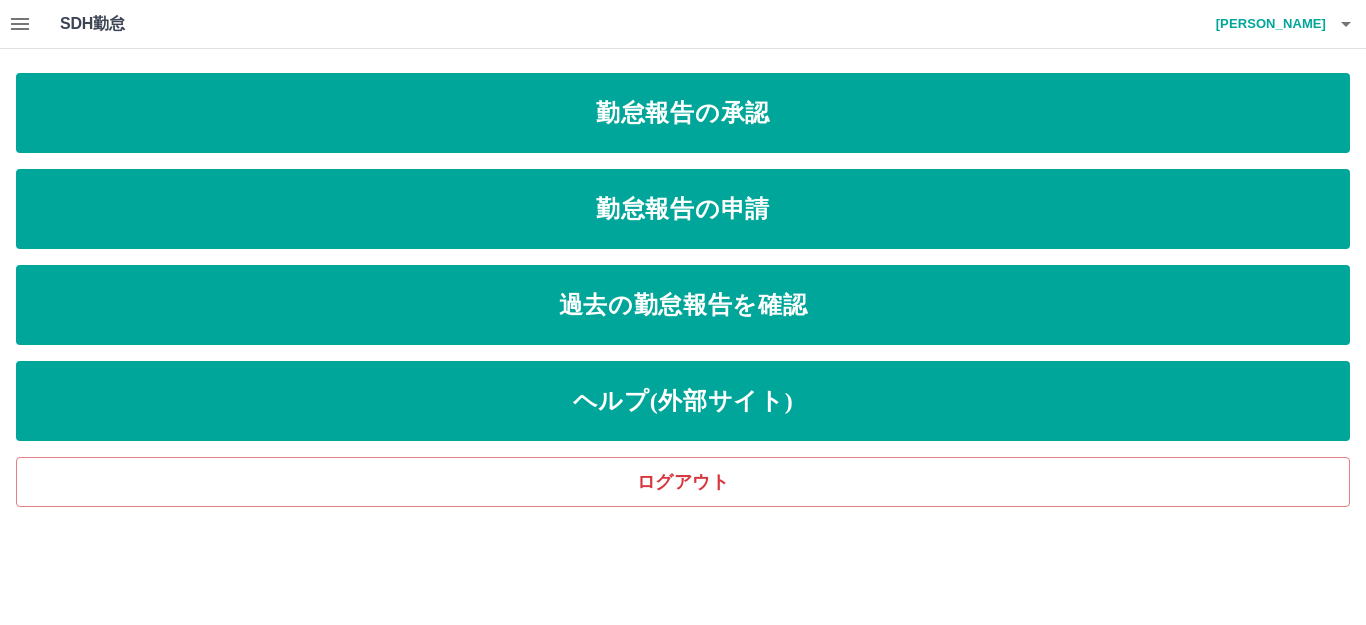click 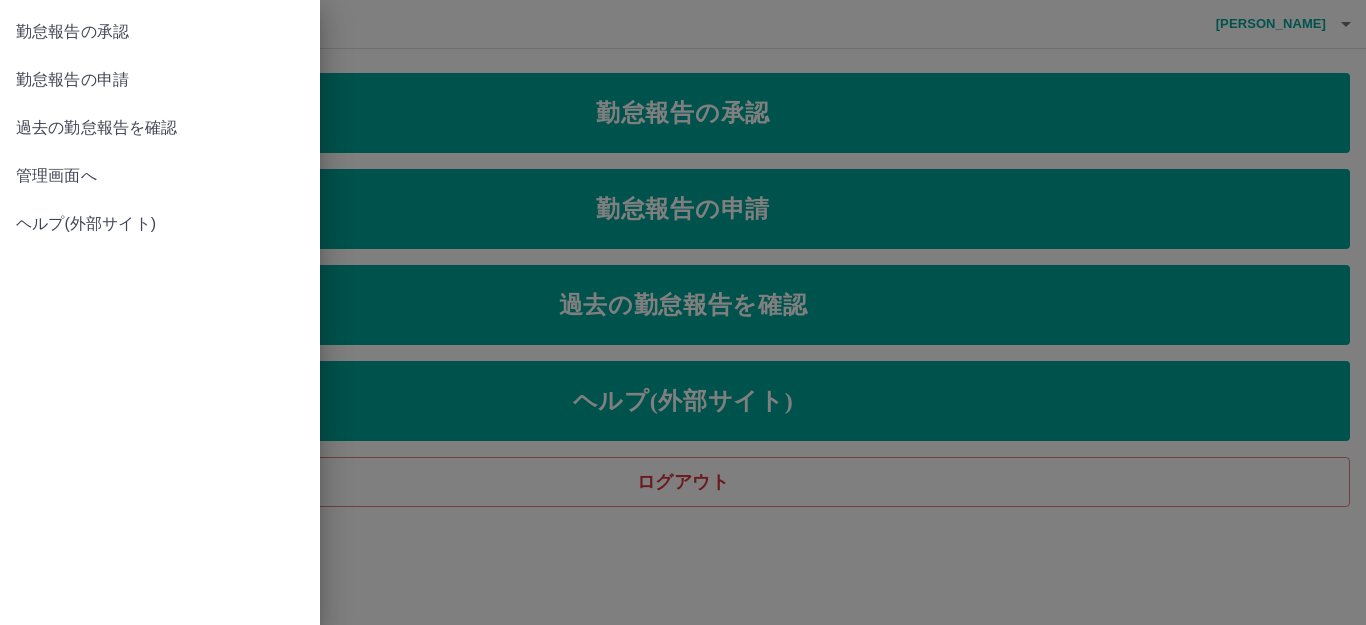 click on "管理画面へ" at bounding box center [160, 176] 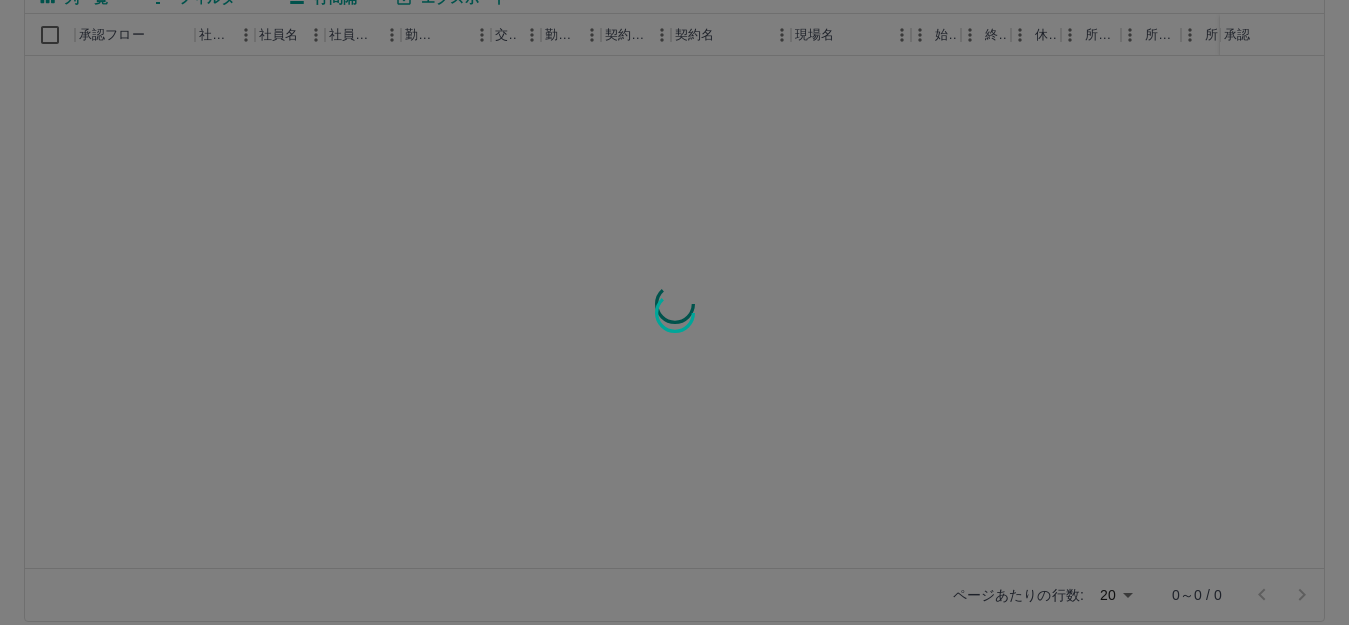 scroll, scrollTop: 220, scrollLeft: 0, axis: vertical 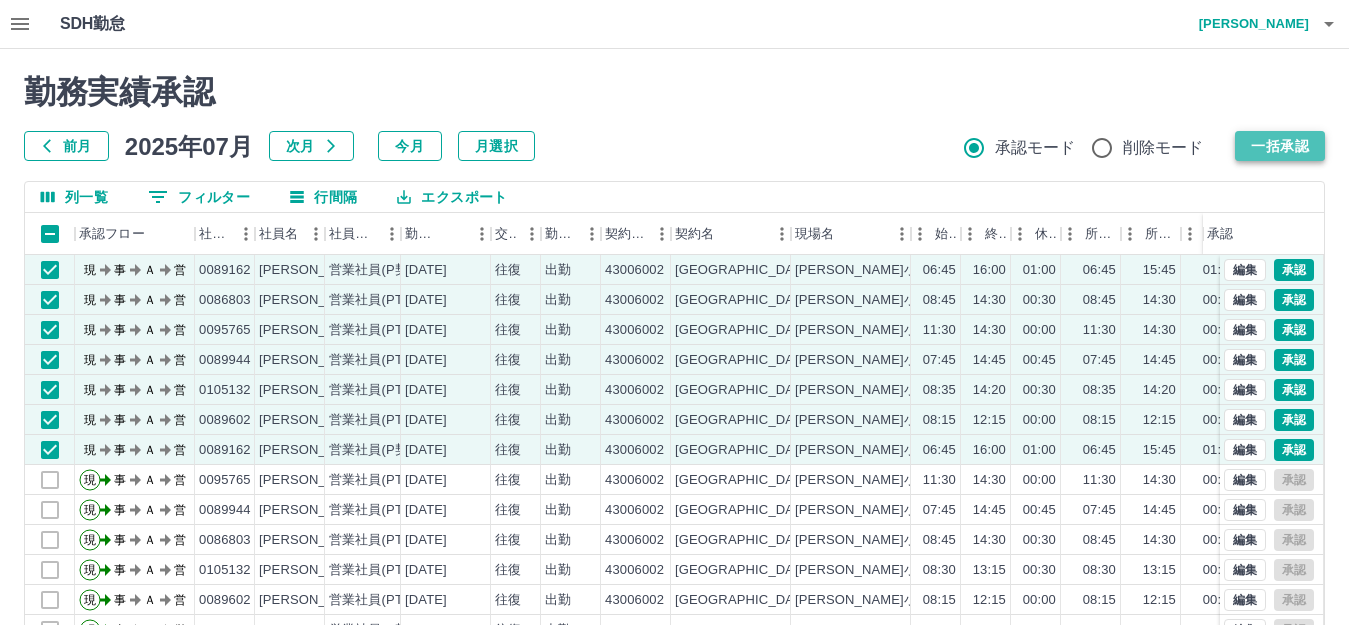 click on "一括承認" at bounding box center [1280, 146] 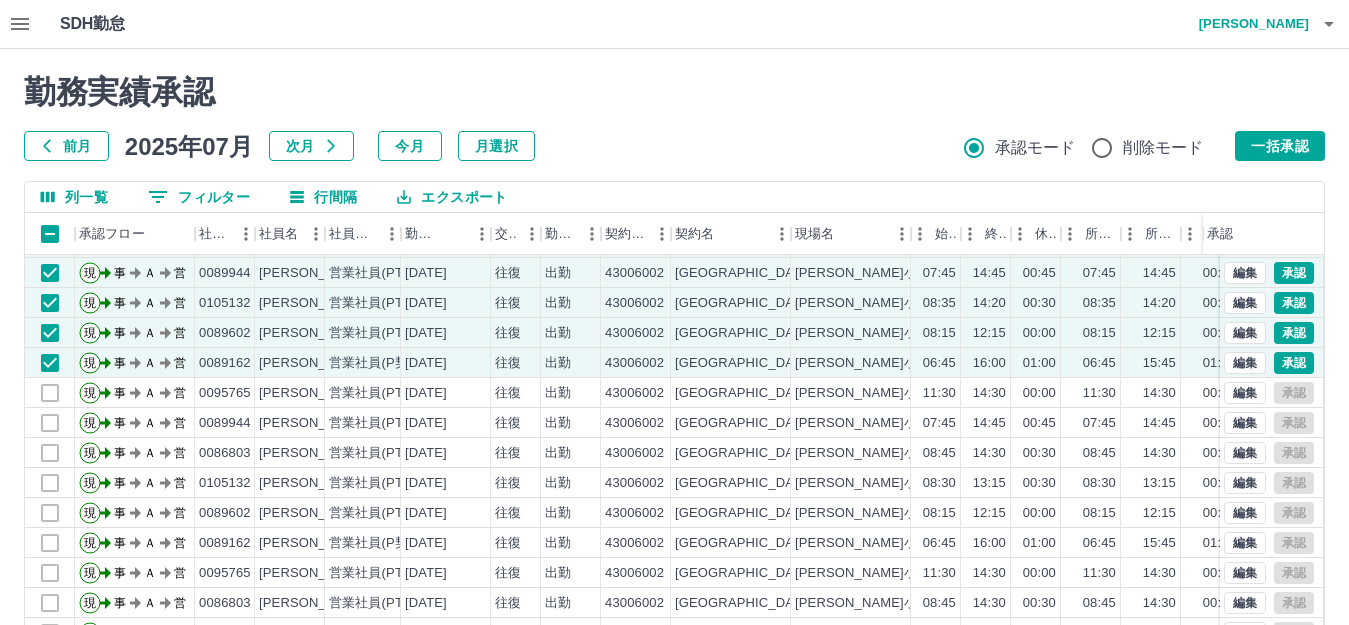 scroll, scrollTop: 104, scrollLeft: 0, axis: vertical 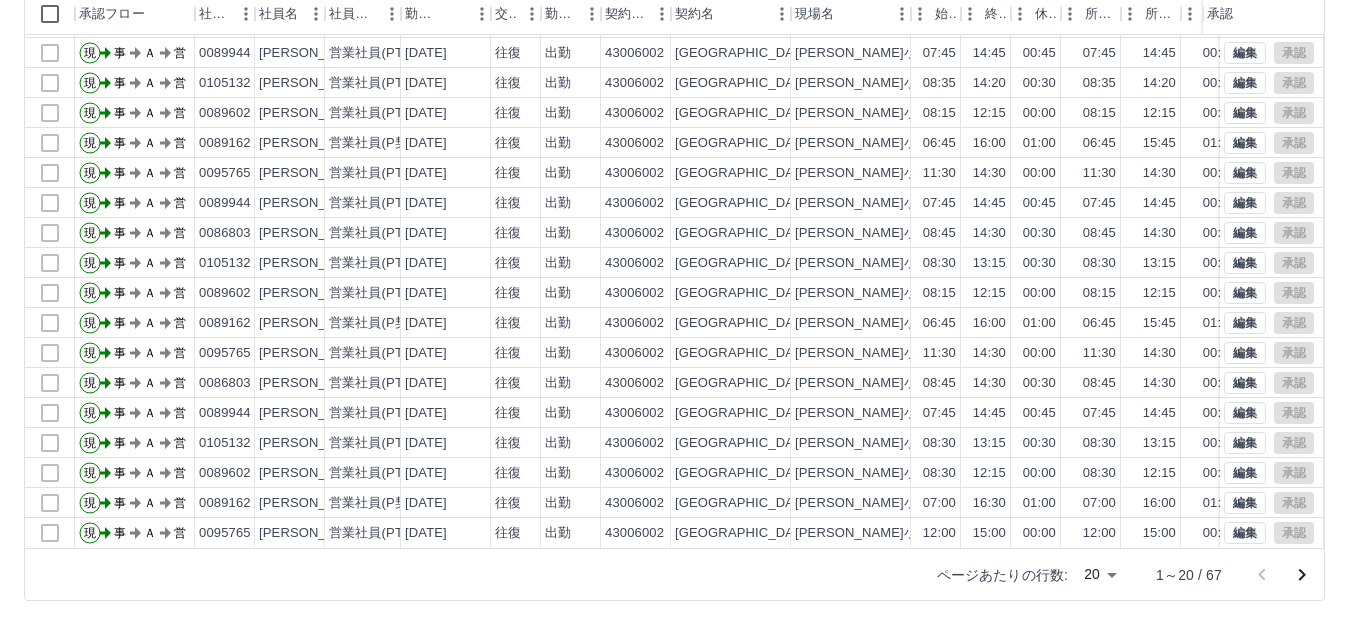 click 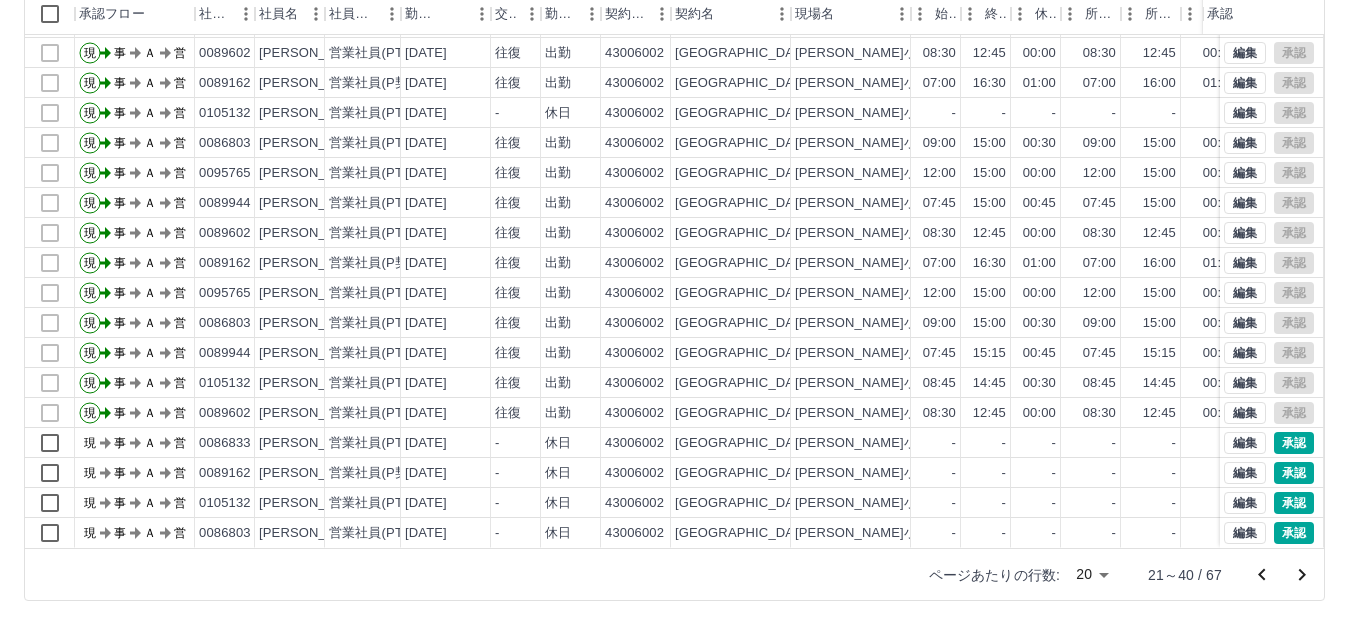scroll, scrollTop: 104, scrollLeft: 0, axis: vertical 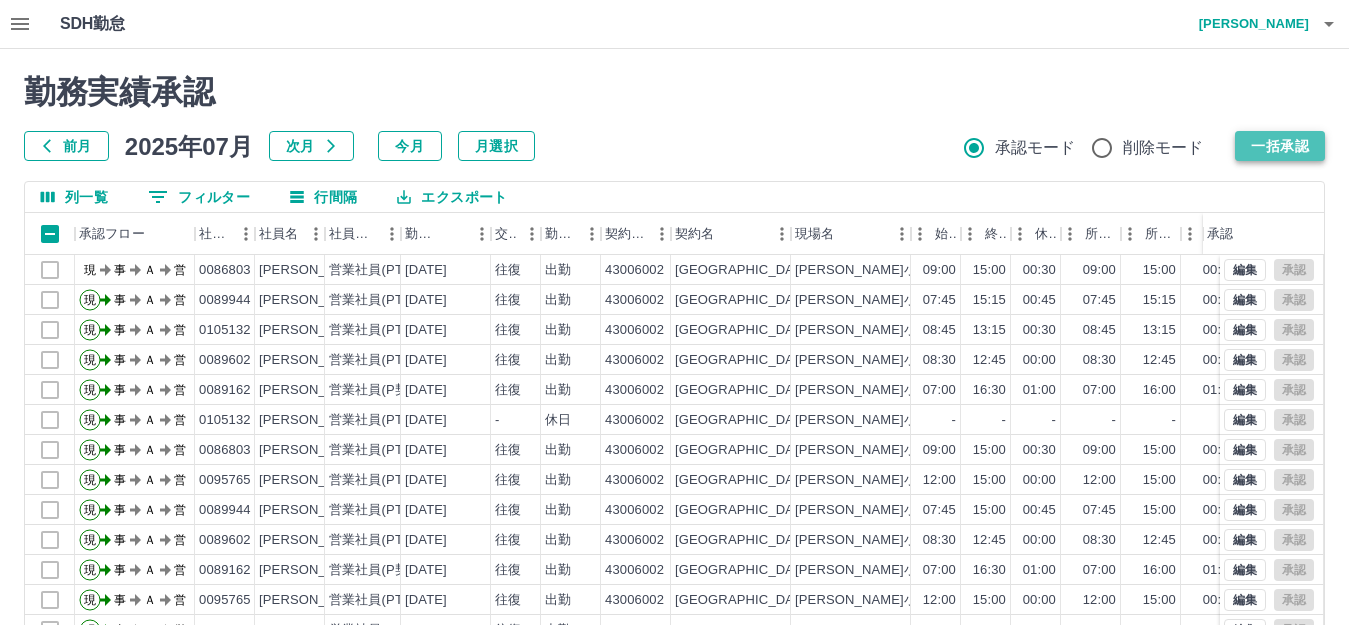 click on "一括承認" at bounding box center [1280, 146] 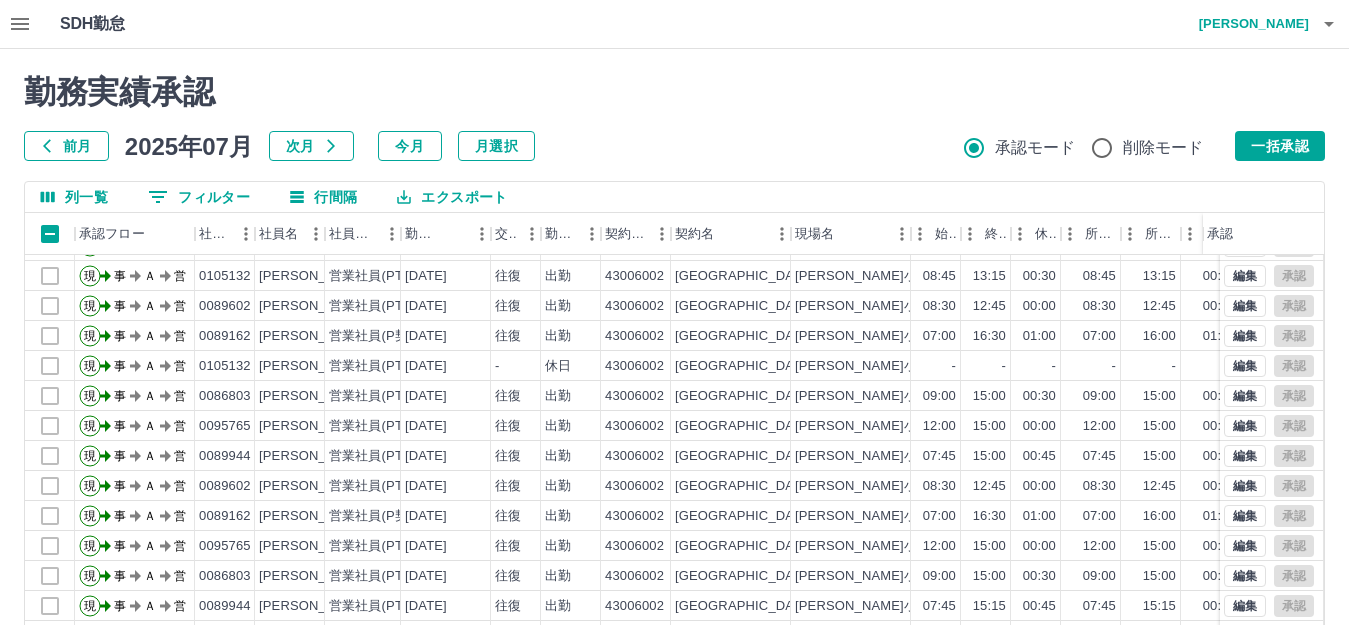 scroll, scrollTop: 104, scrollLeft: 0, axis: vertical 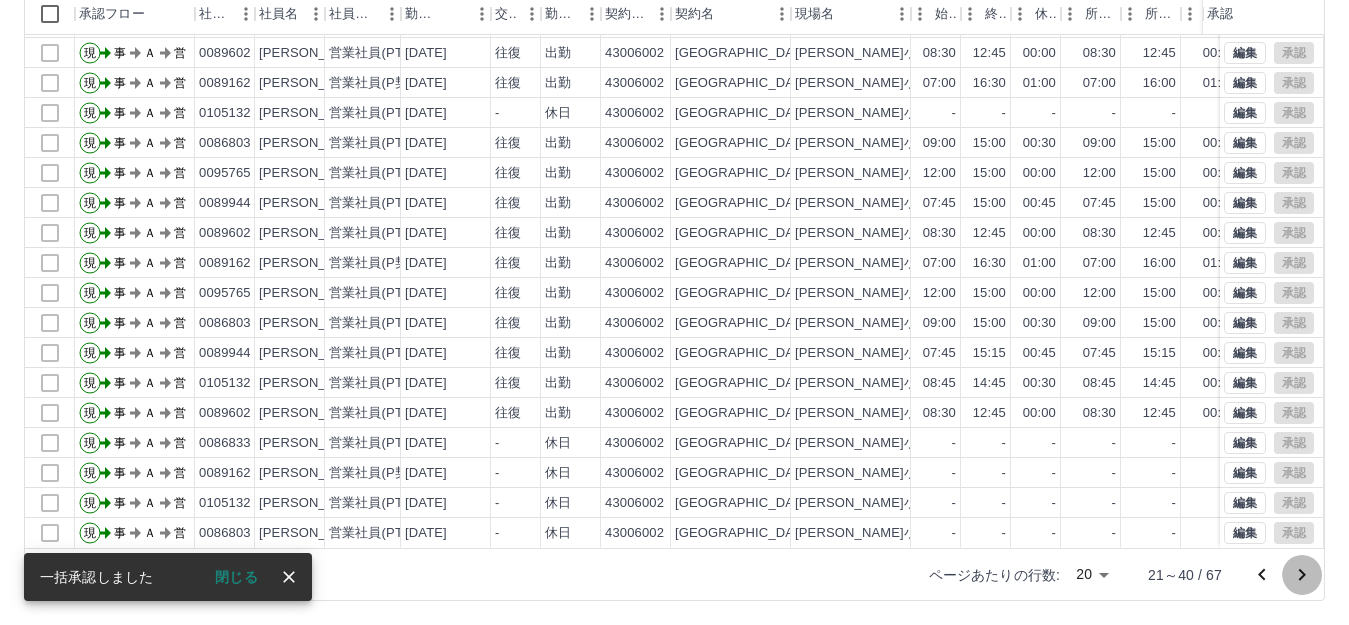 click 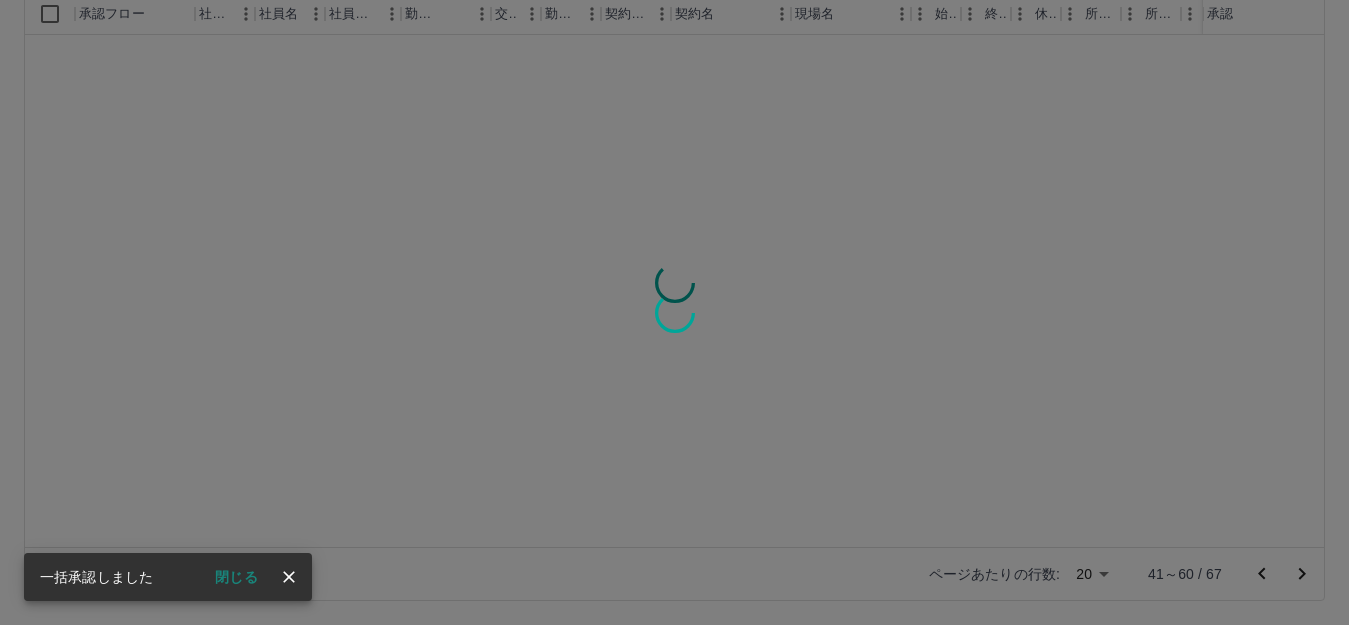 scroll, scrollTop: 0, scrollLeft: 0, axis: both 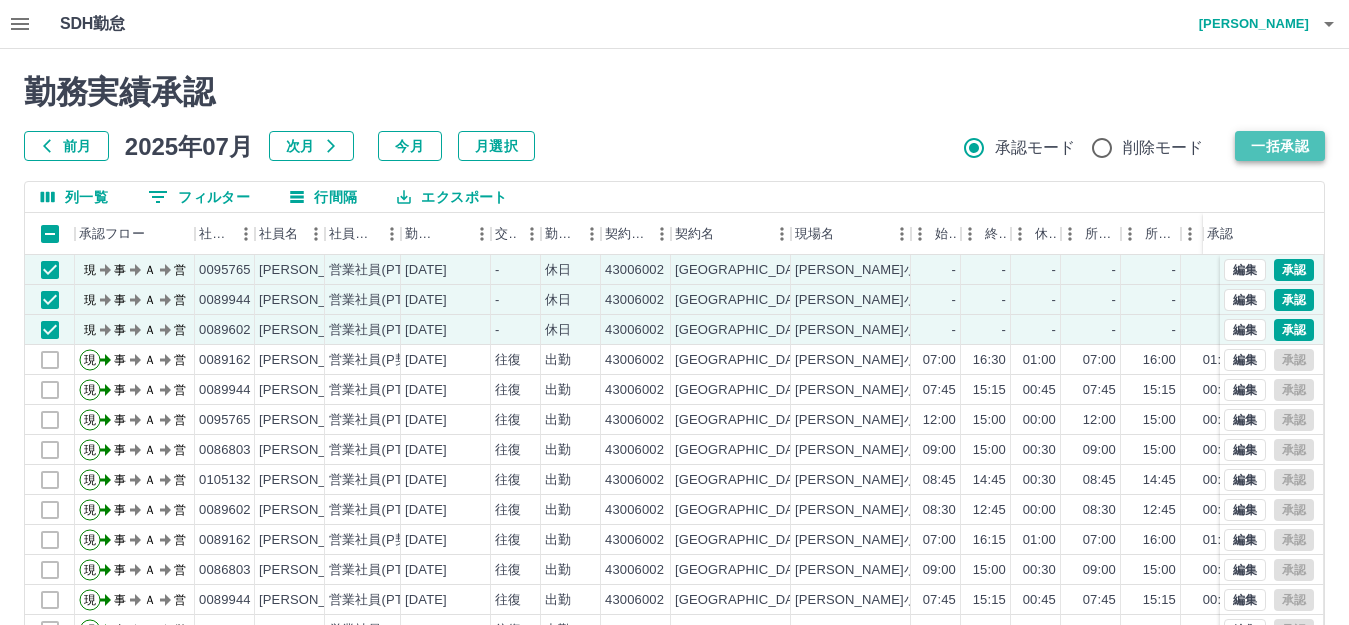 click on "一括承認" at bounding box center (1280, 146) 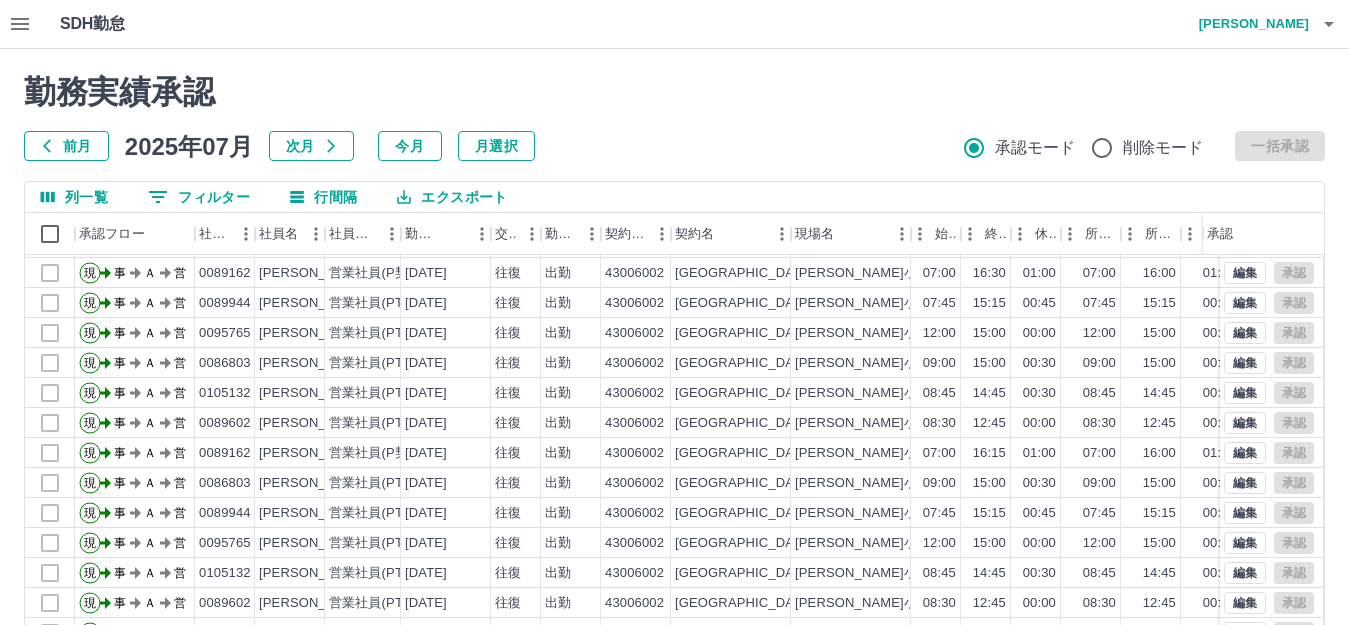scroll, scrollTop: 104, scrollLeft: 0, axis: vertical 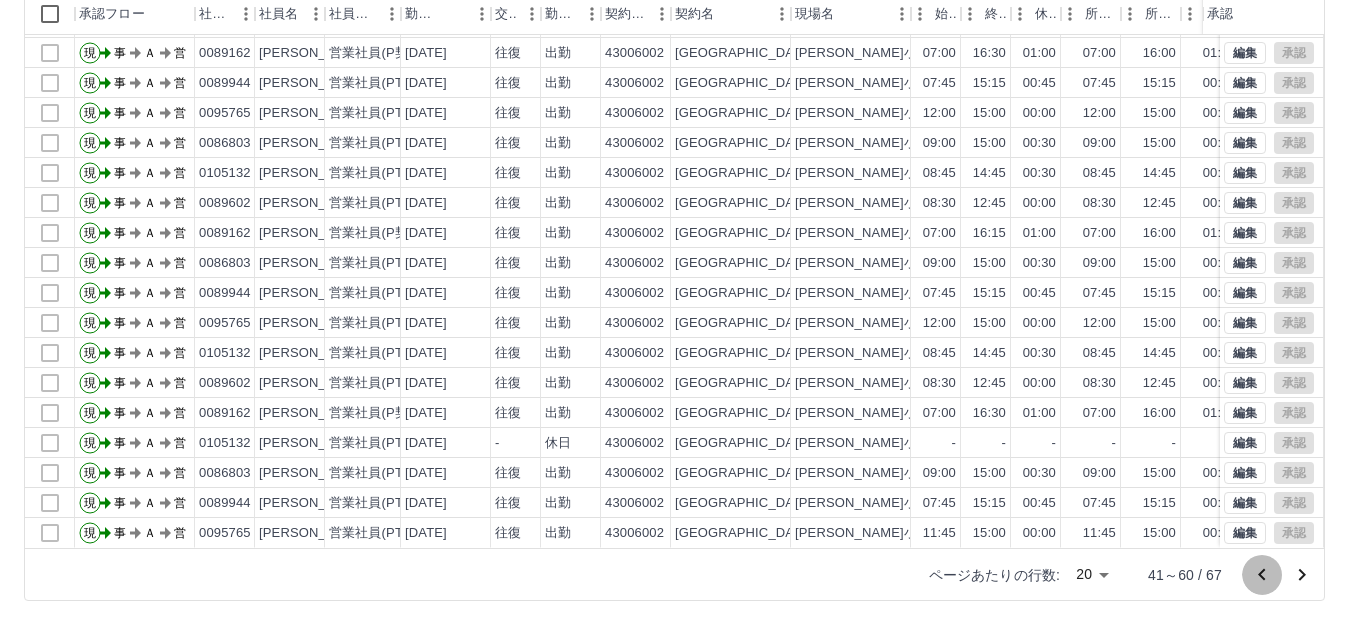 click 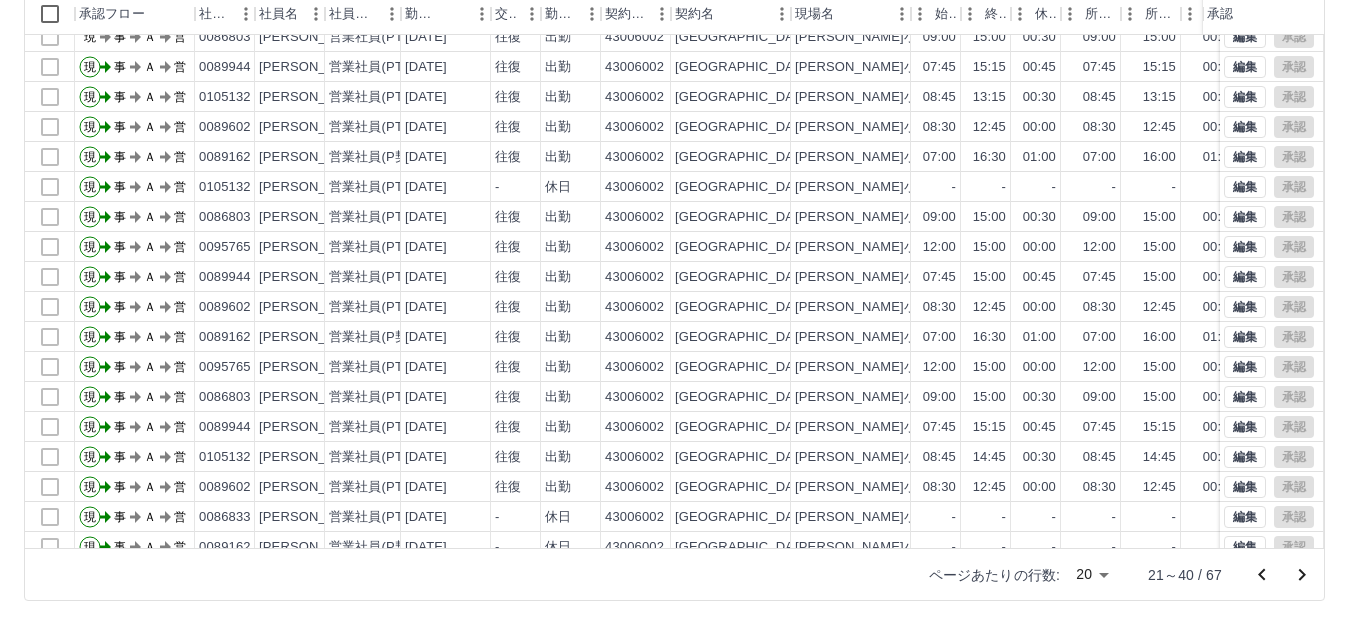 scroll, scrollTop: 0, scrollLeft: 0, axis: both 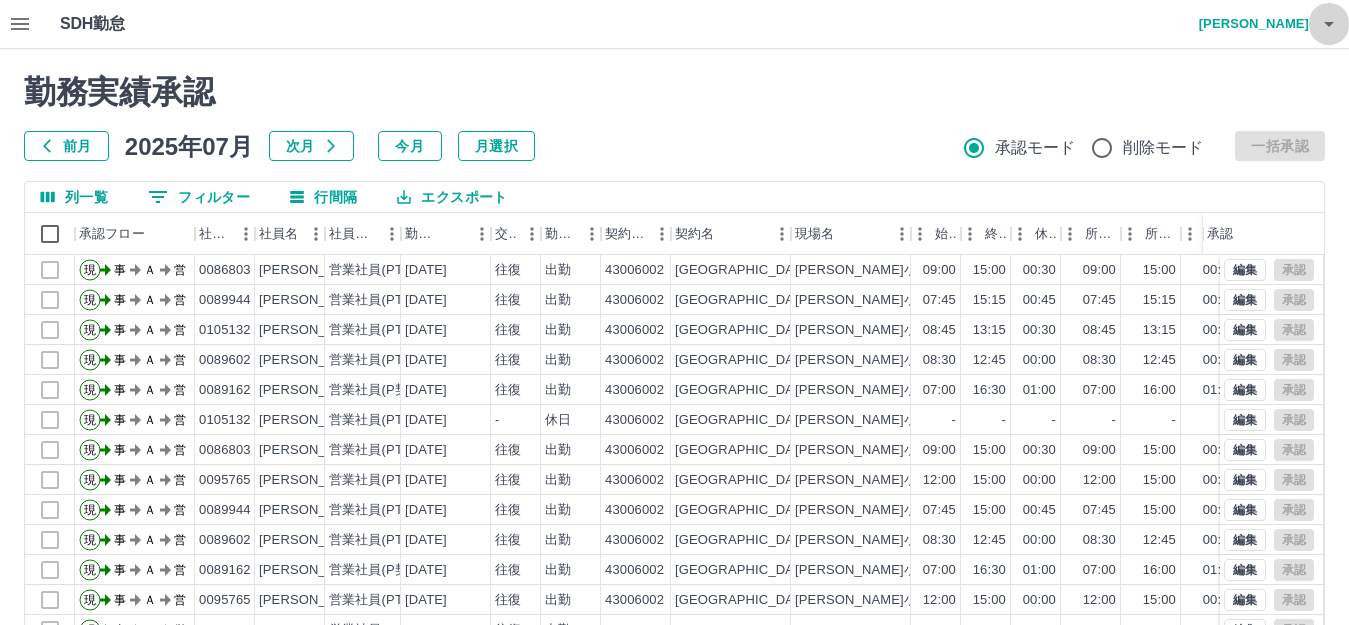click 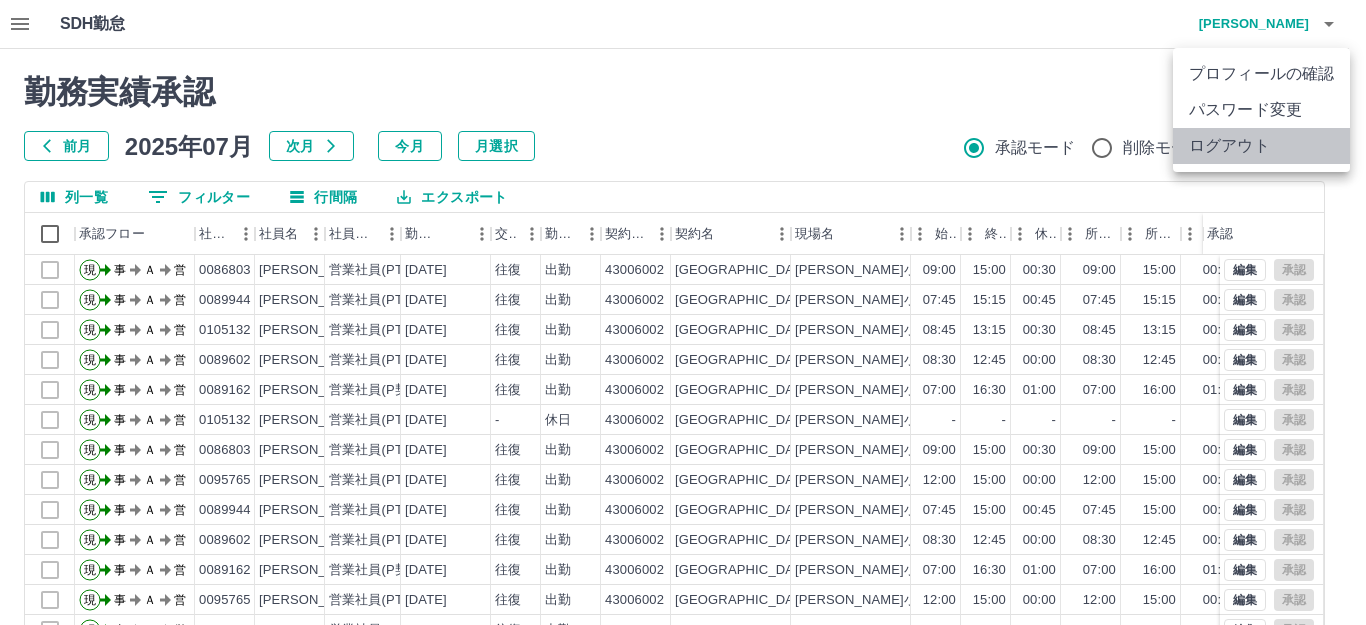 click on "ログアウト" at bounding box center (1261, 146) 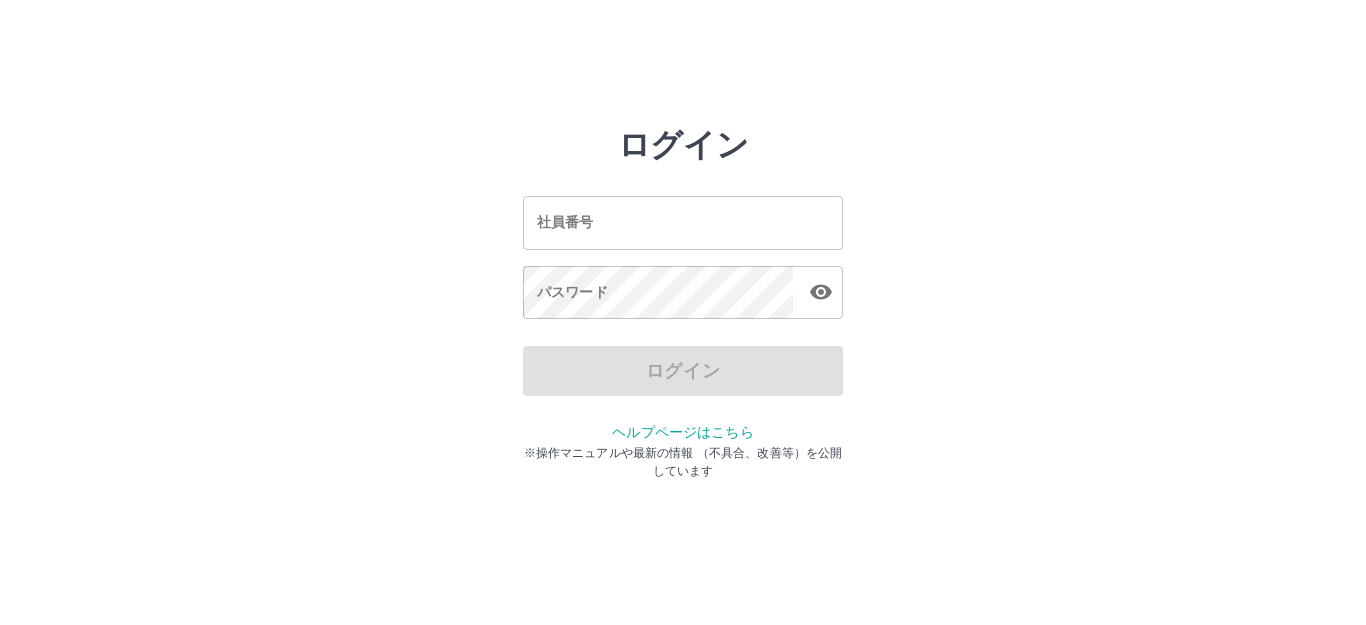 scroll, scrollTop: 0, scrollLeft: 0, axis: both 